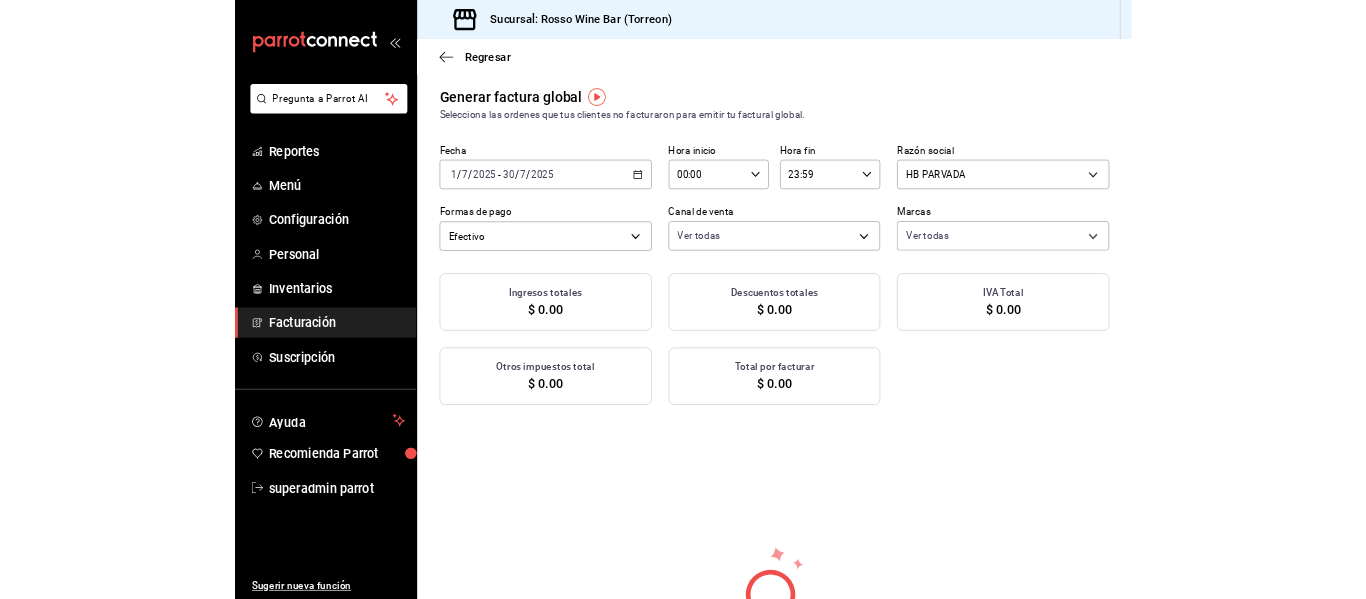 scroll, scrollTop: 0, scrollLeft: 0, axis: both 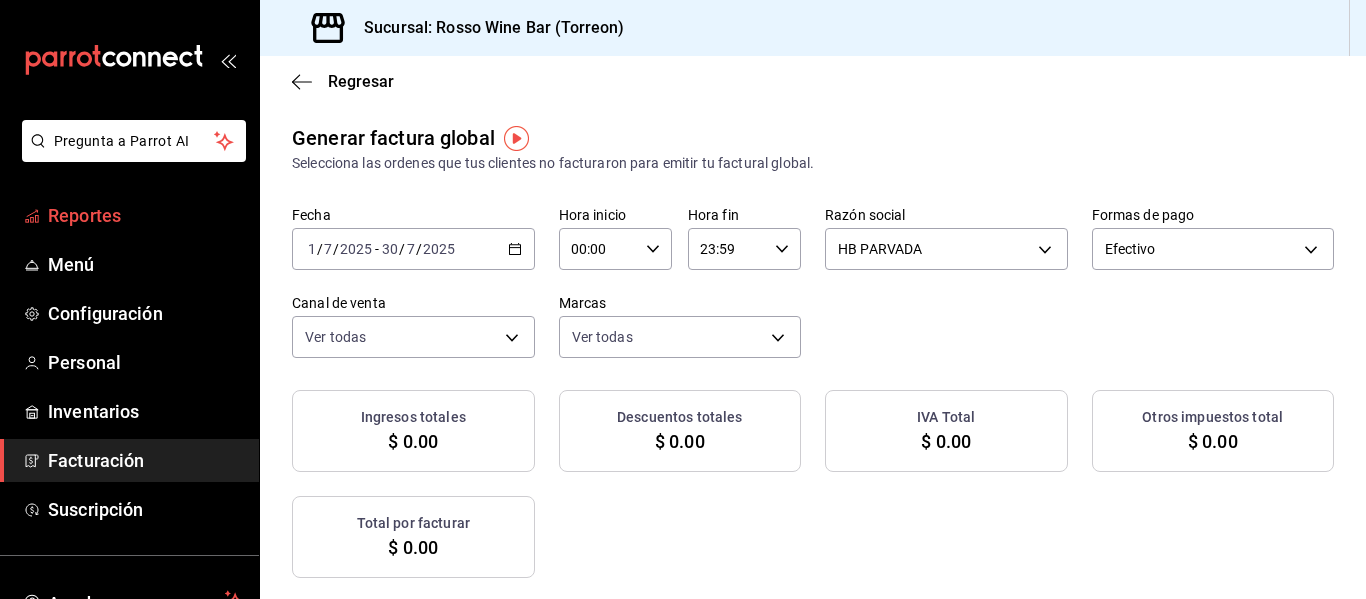 click on "Reportes" at bounding box center [145, 215] 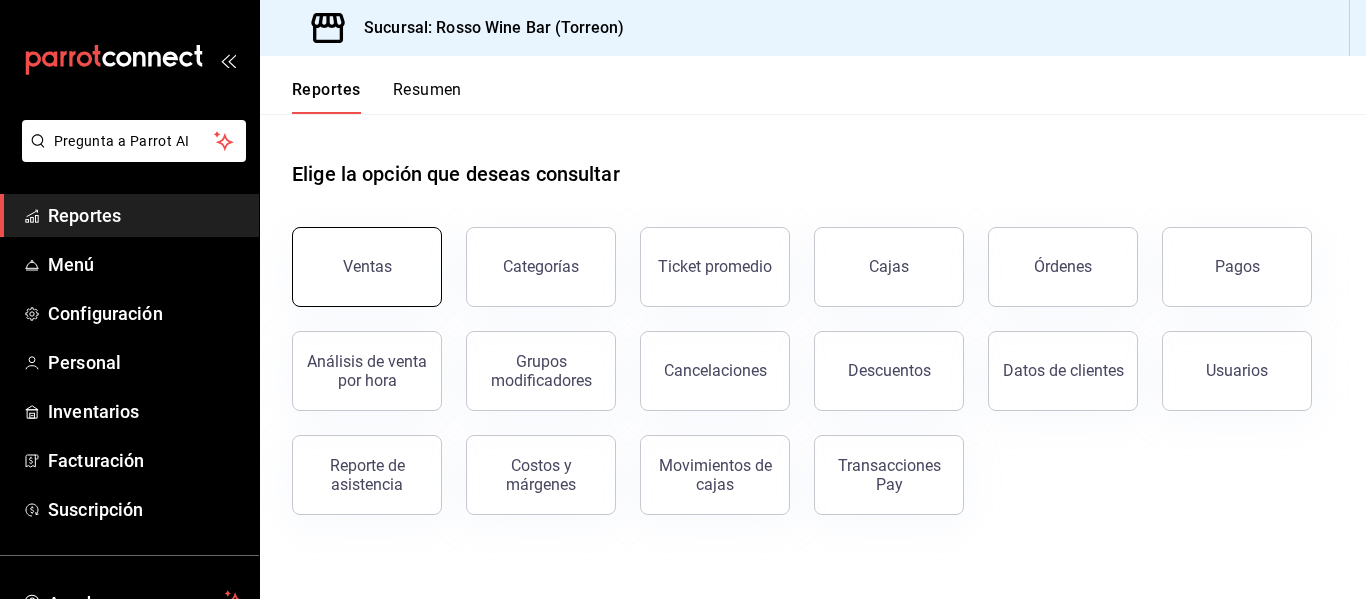 click on "Ventas" at bounding box center (367, 267) 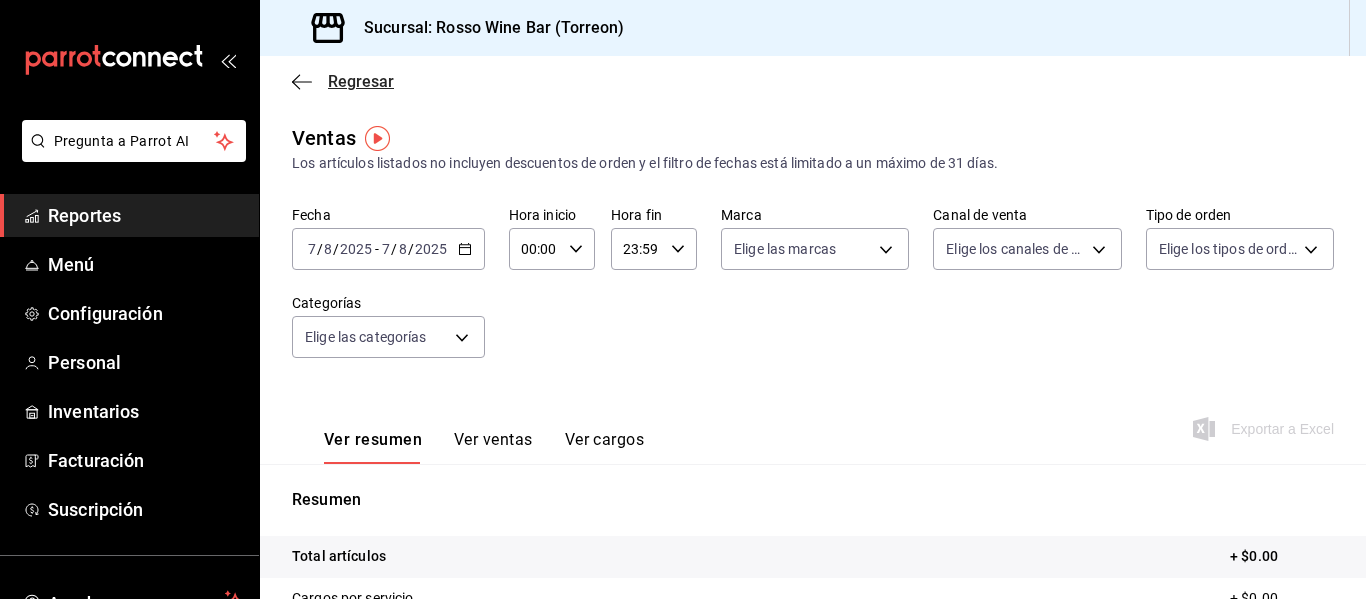 click on "Regresar" at bounding box center [343, 81] 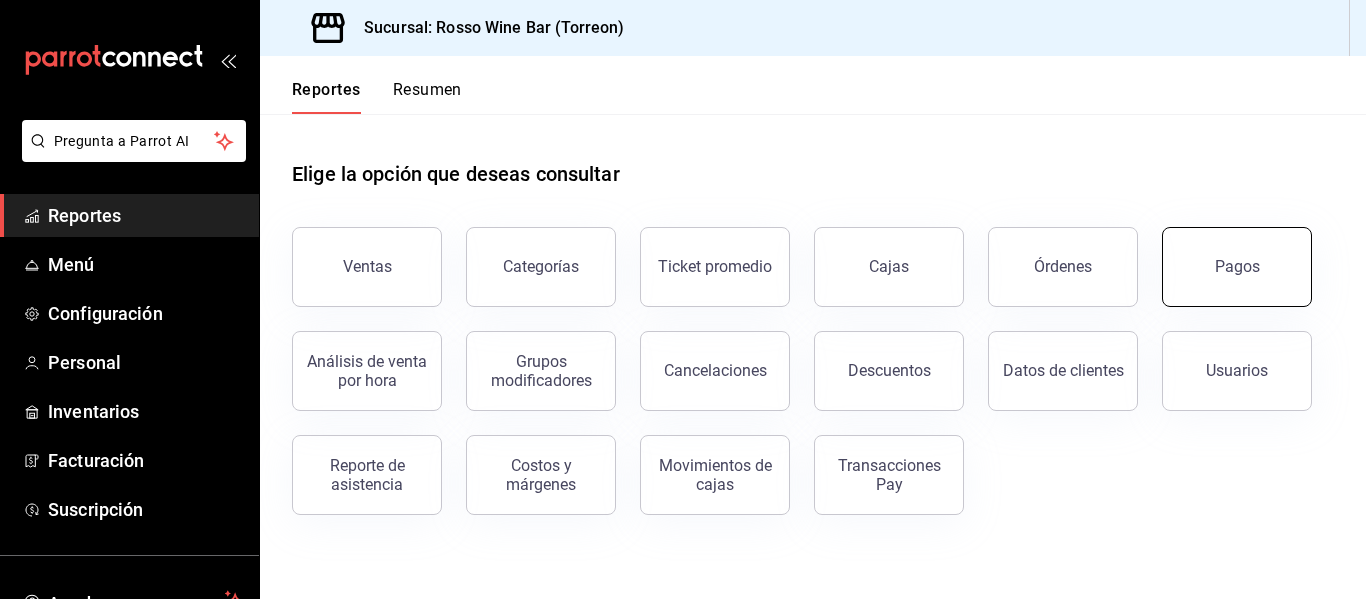 click on "Pagos" at bounding box center [1237, 267] 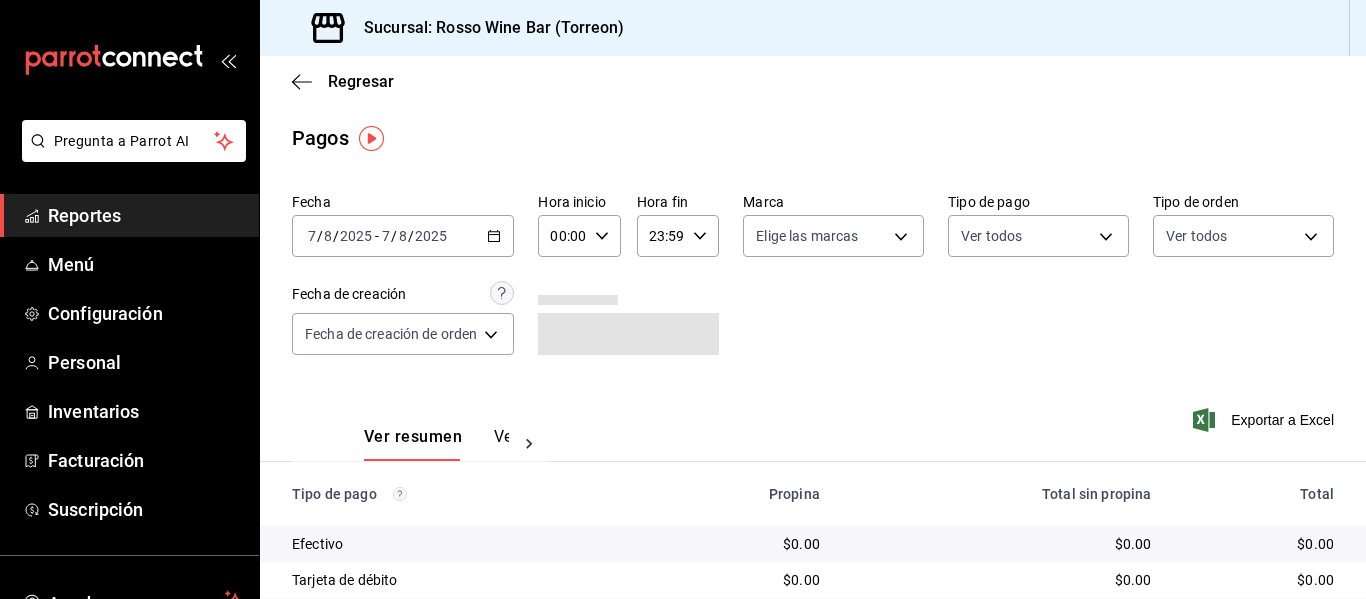 click on "/" at bounding box center (394, 236) 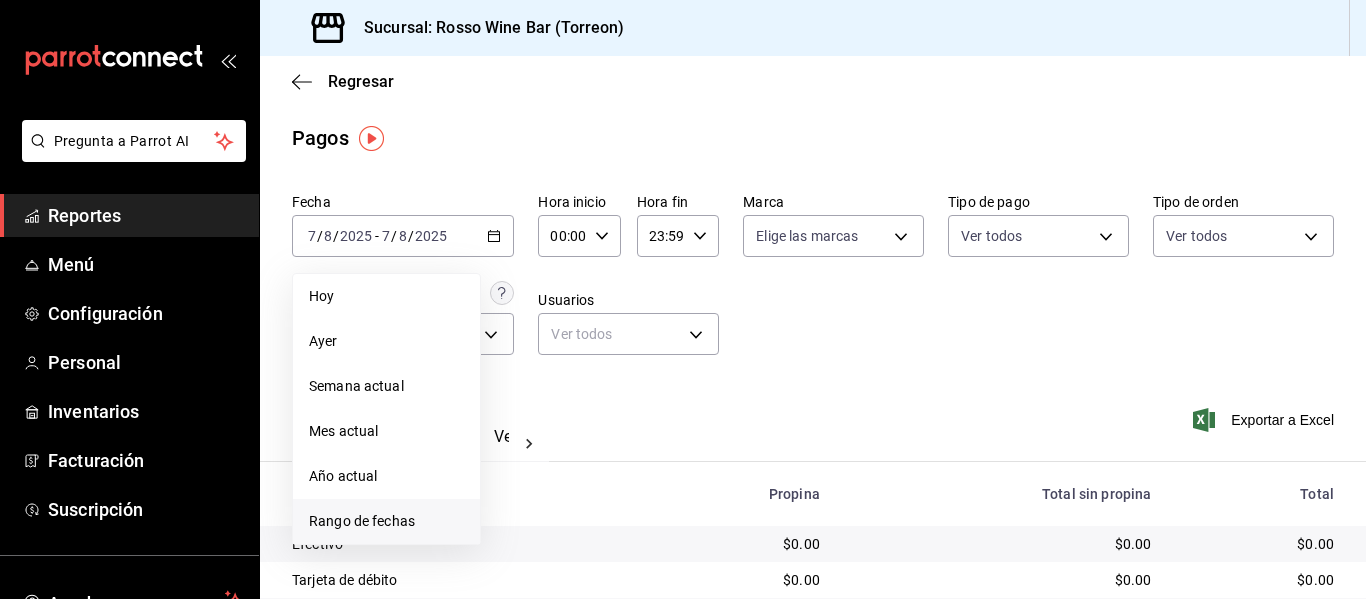 click on "Rango de fechas" at bounding box center [386, 521] 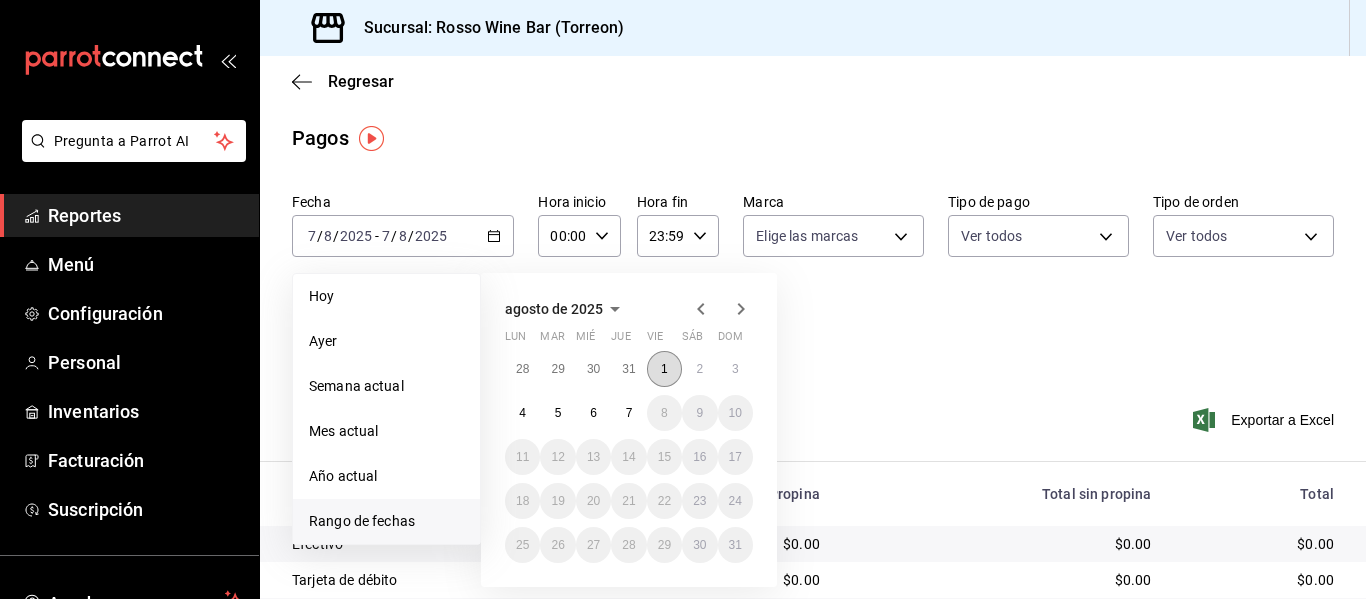 click on "1" at bounding box center [664, 369] 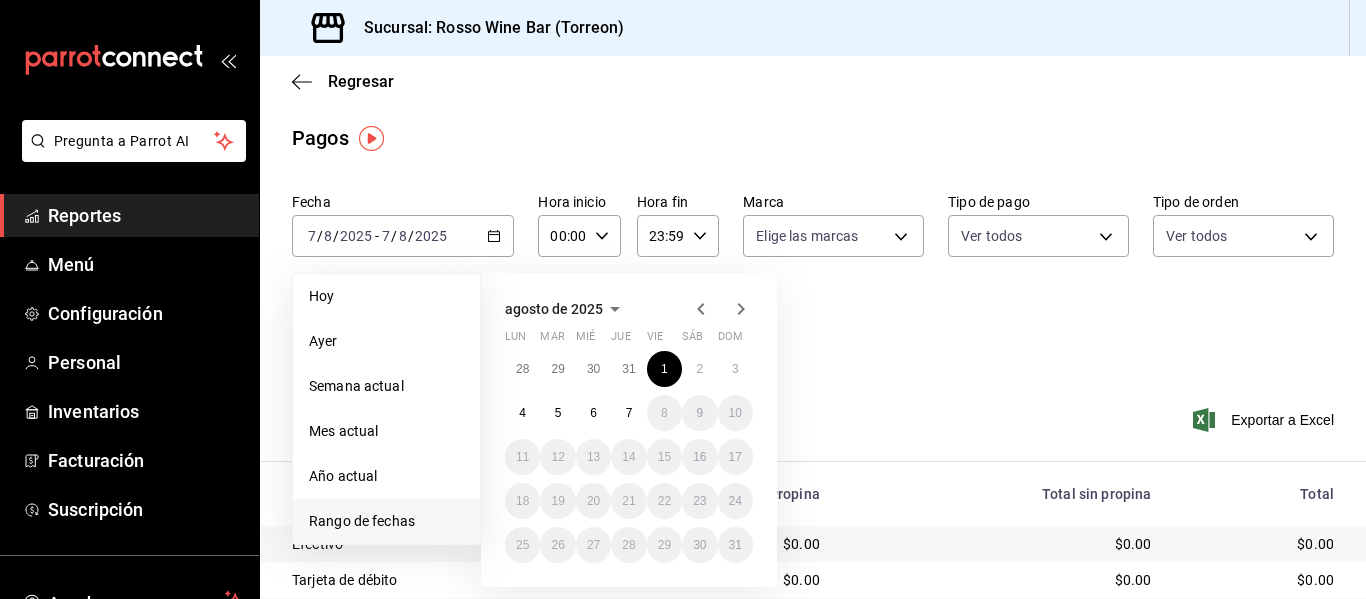 click 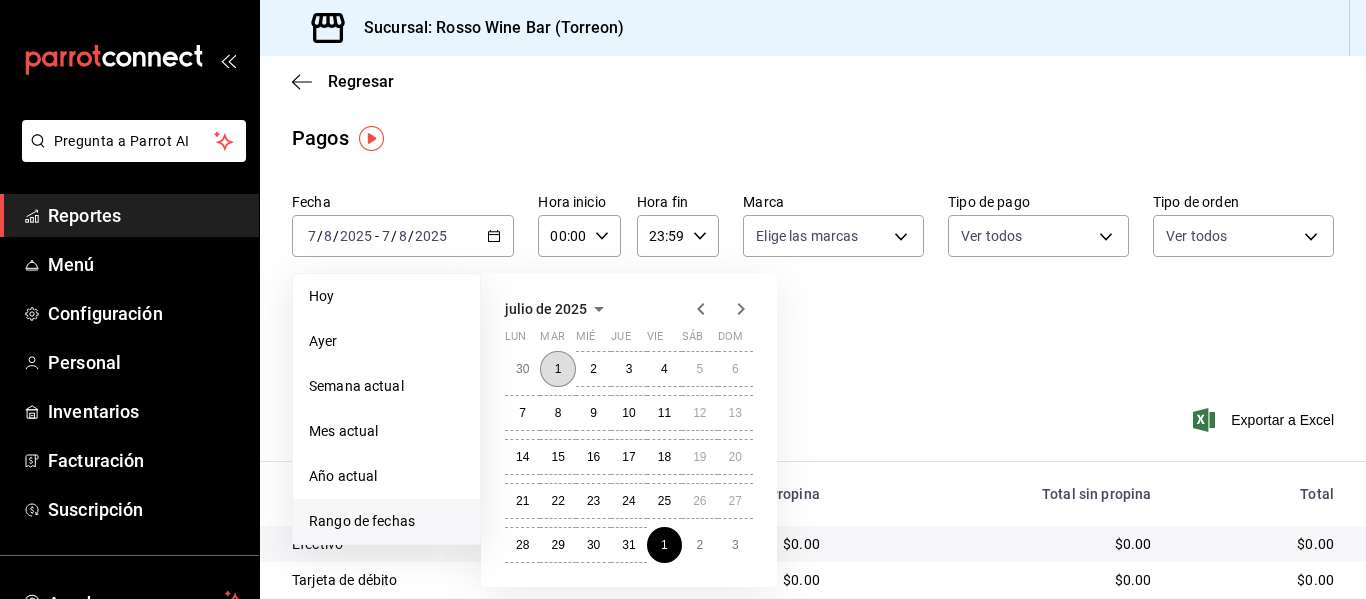 click on "1" at bounding box center (557, 369) 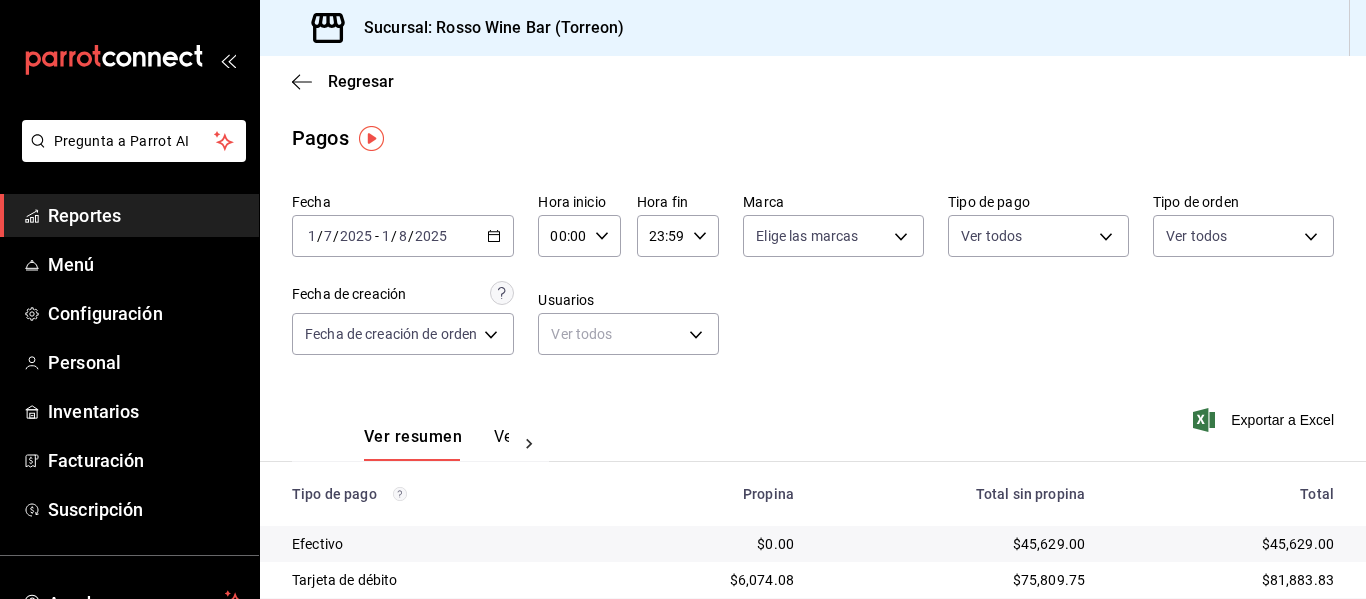 click on "2025-07-01 1 / 7 / 2025 - 2025-08-01 1 / 8 / 2025" at bounding box center (403, 236) 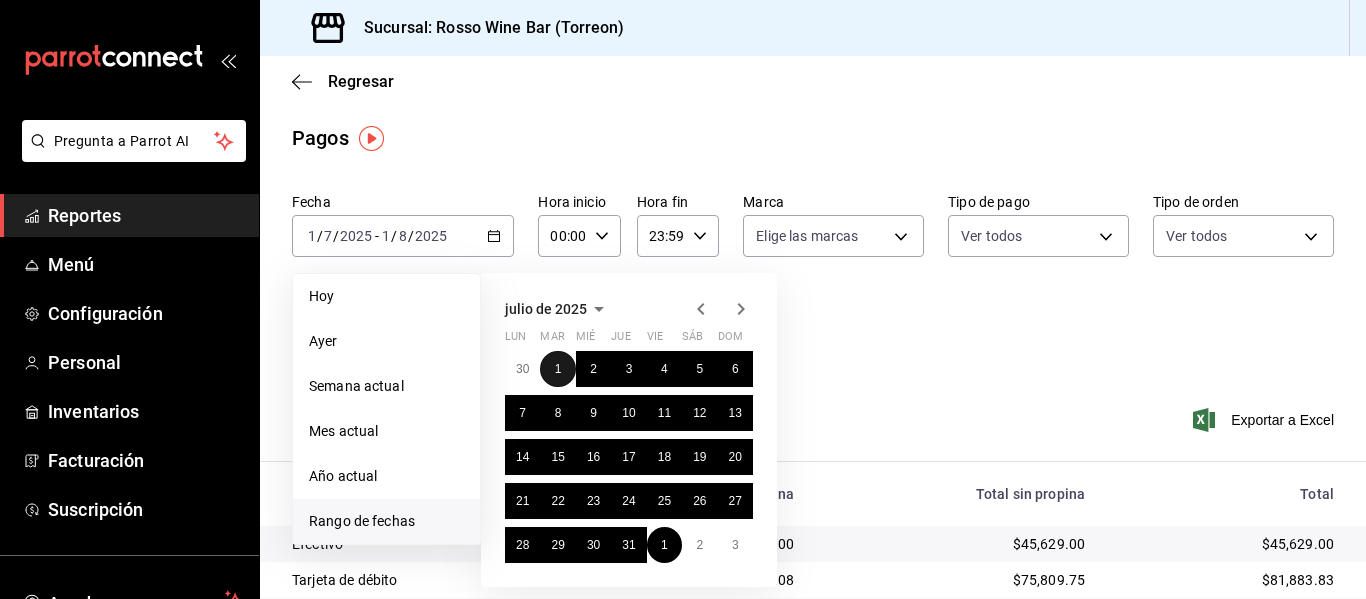 click on "1" at bounding box center [557, 369] 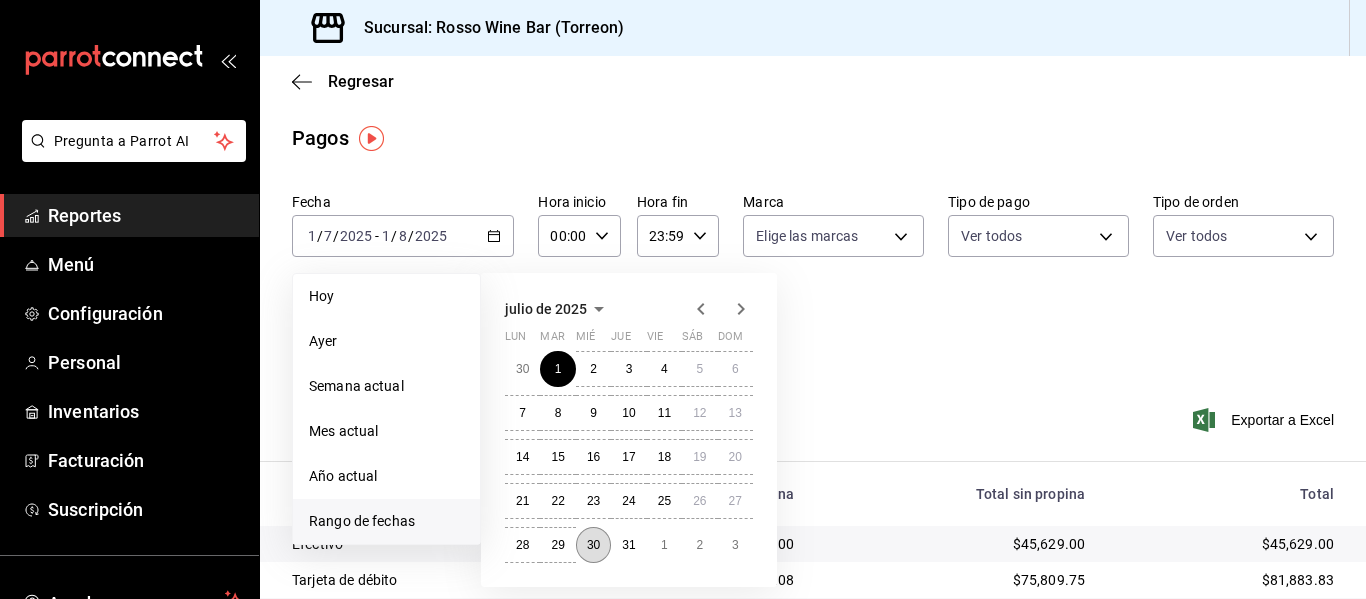 click on "30" at bounding box center [593, 545] 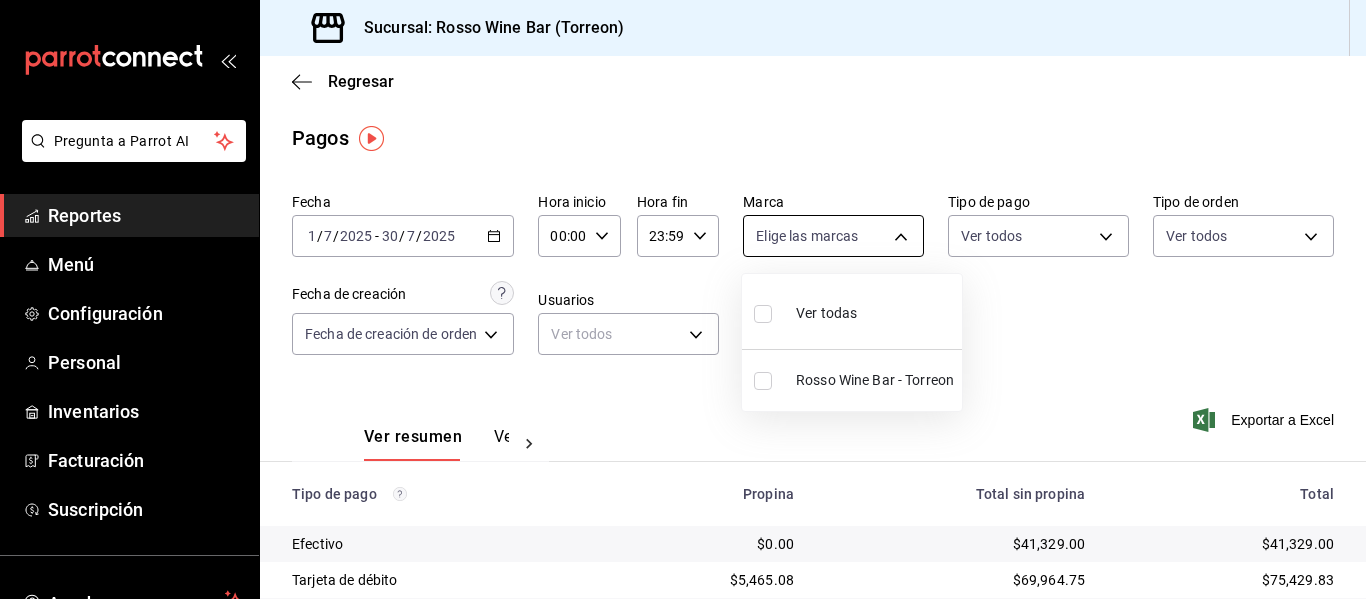 click on "Pregunta a Parrot AI Reportes   Menú   Configuración   Personal   Inventarios   Facturación   Suscripción   Ayuda Recomienda Parrot   superadmin parrot   Sugerir nueva función   Sucursal: Rosso Wine Bar ([CITY]) Regresar Pagos Fecha [DATE] [DATE] - [DATE] [DATE] Hora inicio 00:00 Hora inicio Hora fin 23:59 Hora fin Marca Elige las marcas Tipo de pago Ver todos Tipo de orden Ver todos Fecha de creación   Fecha de creación de orden ORDER Usuarios Ver todos null Ver resumen Ver pagos Exportar a Excel Tipo de pago   Propina Total sin propina Total Efectivo $0.00 $41,329.00 $41,329.00 Tarjeta de débito $5,465.08 $69,964.75 $75,429.83 Tarjeta de crédito $12,313.05 $82,991.25 $95,304.30 Transferencia $623.00 $4,820.00 $5,443.00 Pay $0.00 $0.00 $0.00 Total $18,401.13 $199,105.00 $217,506.13 GANA 1 MES GRATIS EN TU SUSCRIPCIÓN AQUÍ Ver video tutorial Ir a video Pregunta a Parrot AI Reportes   Menú   Configuración   Personal   Inventarios   Facturación   Suscripción   Ayuda" at bounding box center (683, 299) 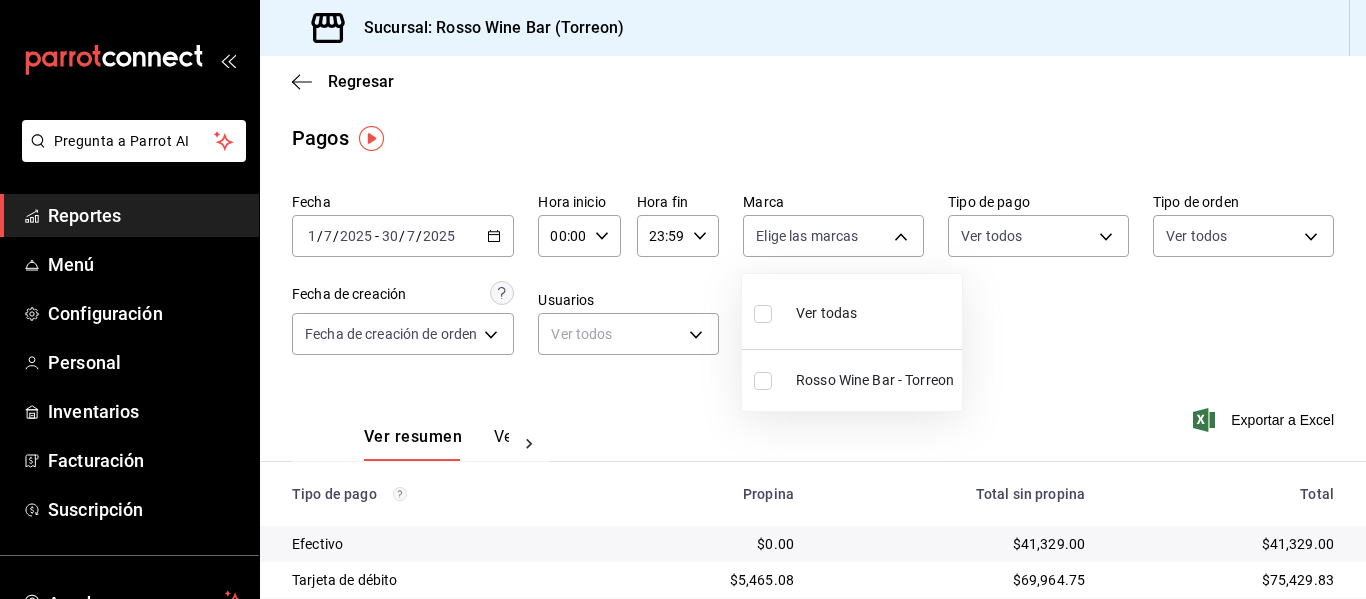 click on "Ver todas" at bounding box center [805, 311] 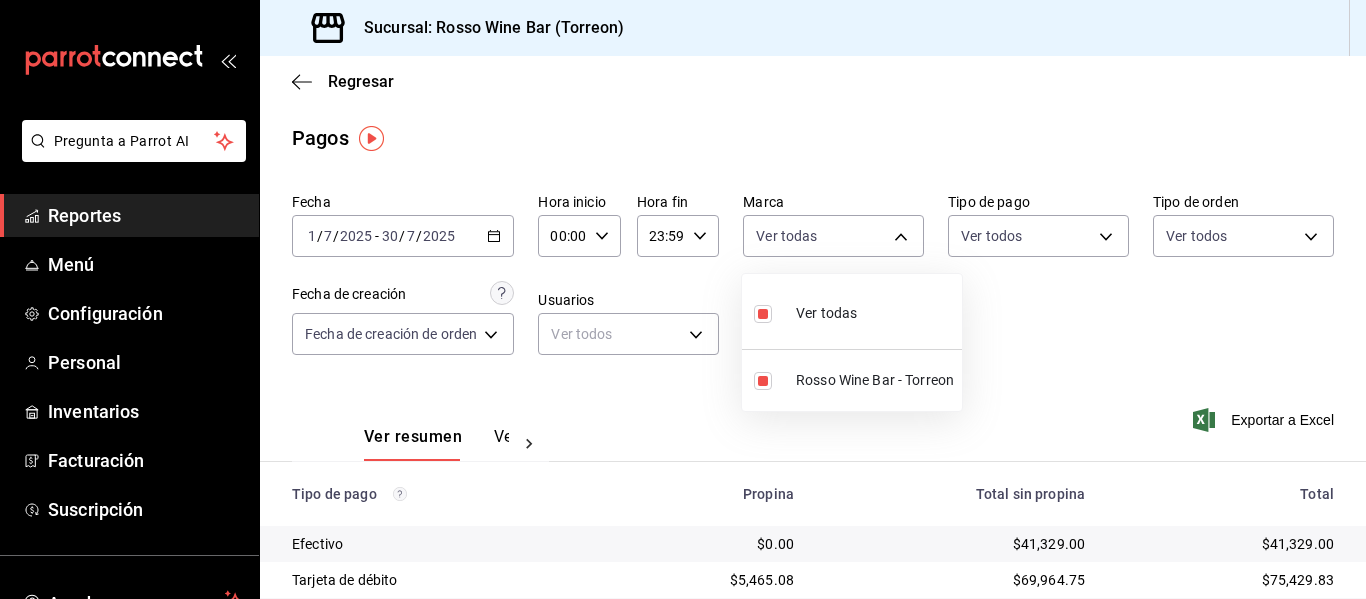 click at bounding box center (683, 299) 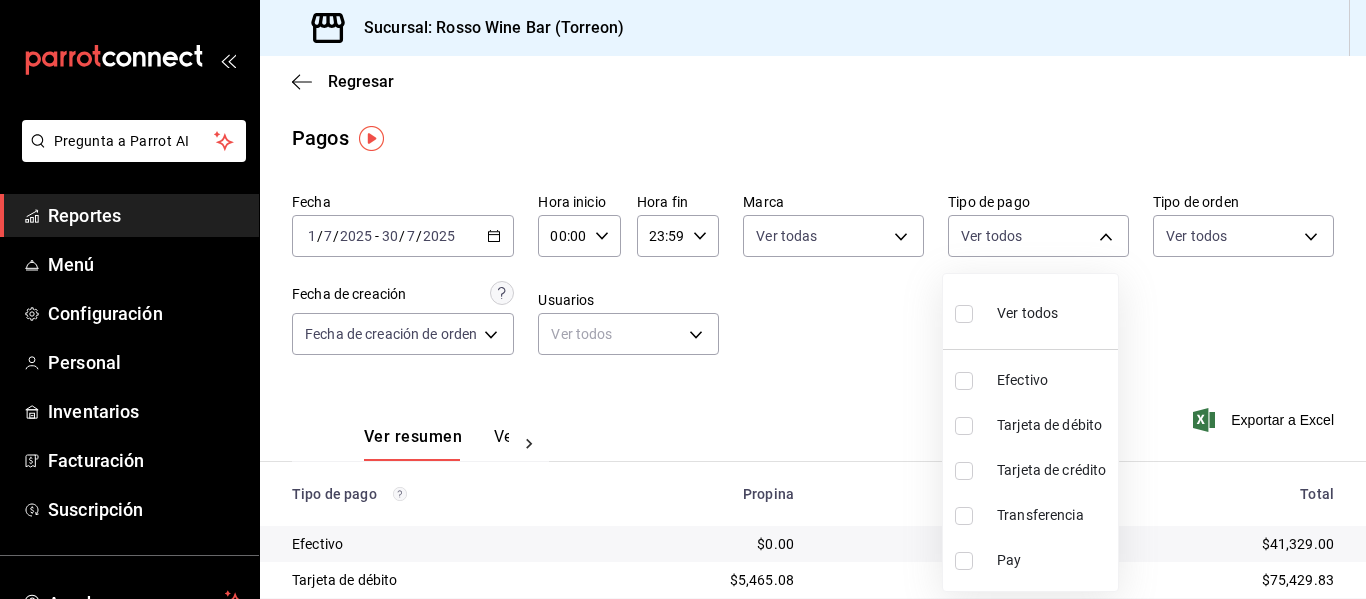 click on "Pregunta a Parrot AI Reportes   Menú   Configuración   Personal   Inventarios   Facturación   Suscripción   Ayuda Recomienda Parrot   superadmin parrot   Sugerir nueva función   Sucursal: Rosso Wine Bar ([CITY]) Regresar Pagos Fecha [DATE] [DATE] - [DATE] [DATE] Hora inicio 00:00 Hora inicio Hora fin 23:59 Hora fin Marca Ver todas [UUID] Tipo de pago Ver todos Tipo de orden Ver todos Fecha de creación   Fecha de creación de orden ORDER Usuarios Ver todos null Ver resumen Ver pagos Exportar a Excel Tipo de pago   Propina Total sin propina Total Efectivo $0.00 $41,329.00 $41,329.00 Tarjeta de débito $5,465.08 $69,964.75 $75,429.83 Tarjeta de crédito $12,313.05 $82,991.25 $95,304.30 Transferencia $623.00 $4,820.00 $5,443.00 Pay $0.00 $0.00 $0.00 Total $18,401.13 $199,105.00 $217,506.13 GANA 1 MES GRATIS EN TU SUSCRIPCIÓN AQUÍ Ver video tutorial Ir a video Pregunta a Parrot AI Reportes   Menú   Configuración   Personal   Inventarios   Facturación" at bounding box center (683, 299) 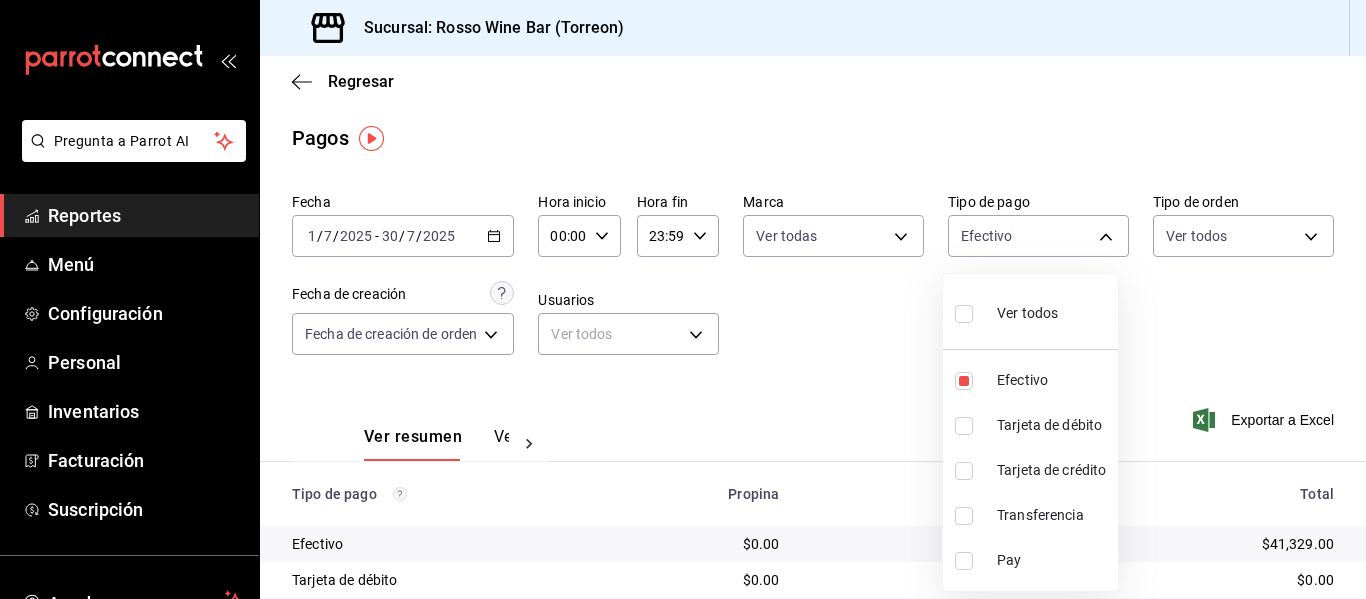 click at bounding box center [683, 299] 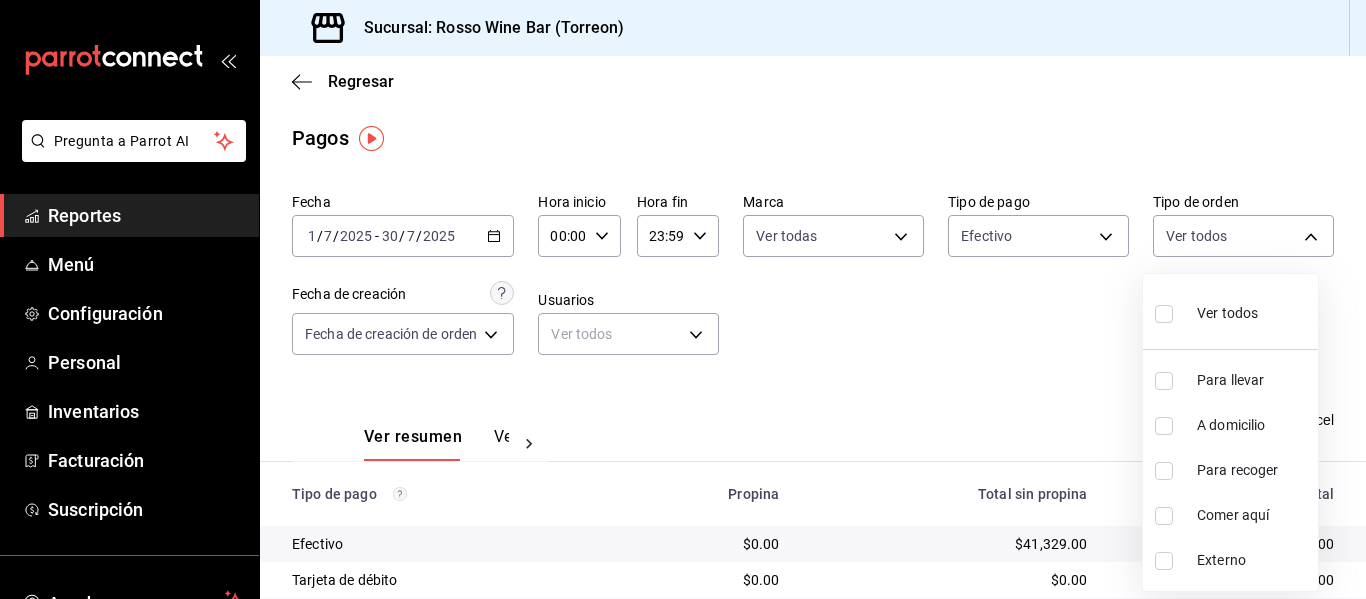 click on "Pregunta a Parrot AI Reportes   Menú   Configuración   Personal   Inventarios   Facturación   Suscripción   Ayuda Recomienda Parrot   superadmin parrot   Sugerir nueva función   Sucursal: Rosso Wine Bar ([CITY]) Regresar Pagos Fecha [DATE] [DATE] - [DATE] [DATE] Hora inicio 00:00 Hora inicio Hora fin 23:59 Hora fin Marca Efectivo [UUID] Tipo de orden Ver todos Fecha de creación   Fecha de creación de orden ORDER Usuarios Ver todos null Ver resumen Ver pagos Exportar a Excel Tipo de pago   Propina Total sin propina Total Efectivo $0.00 $41,329.00 $41,329.00 Tarjeta de débito $0.00 $0.00 $0.00 Tarjeta de crédito $0.00 $0.00 $0.00 Transferencia $0.00 $0.00 $0.00 Pay $0.00 $0.00 $0.00 Total $0.00 $41,329.00 $41,329.00 GANA 1 MES GRATIS EN TU SUSCRIPCIÓN AQUÍ Ver video tutorial Ir a video Pregunta a Parrot AI Reportes   Menú   Configuración   Personal   Inventarios   Facturación     Ayuda" at bounding box center (683, 299) 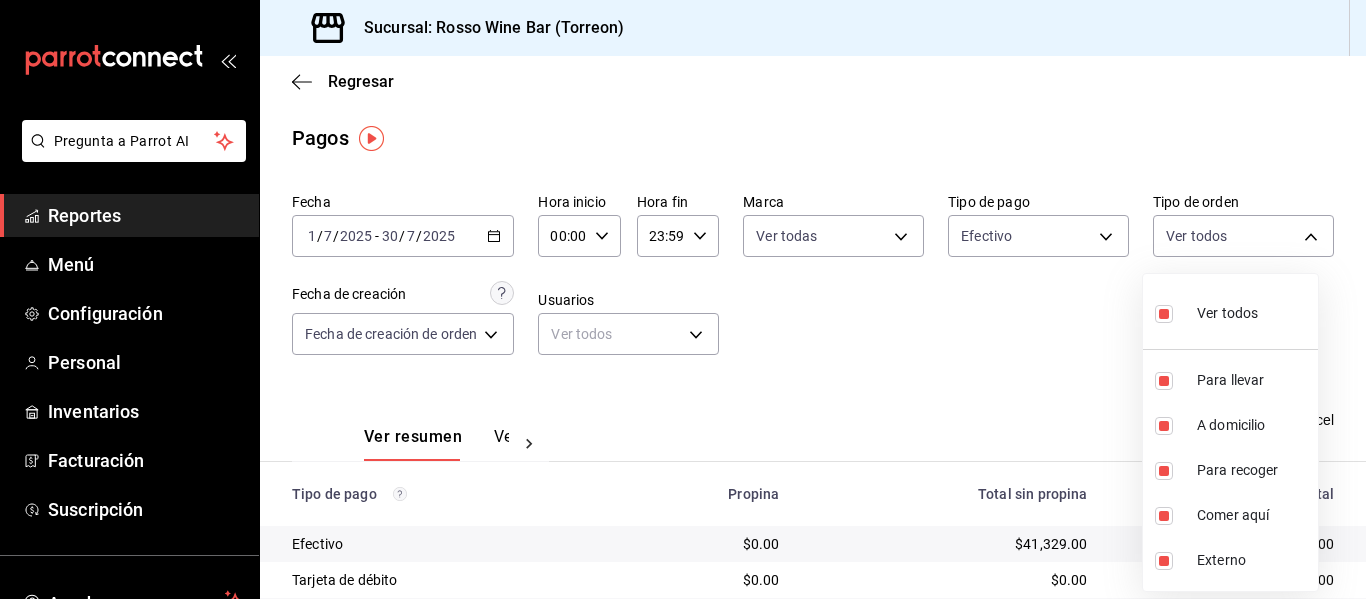 click at bounding box center (683, 299) 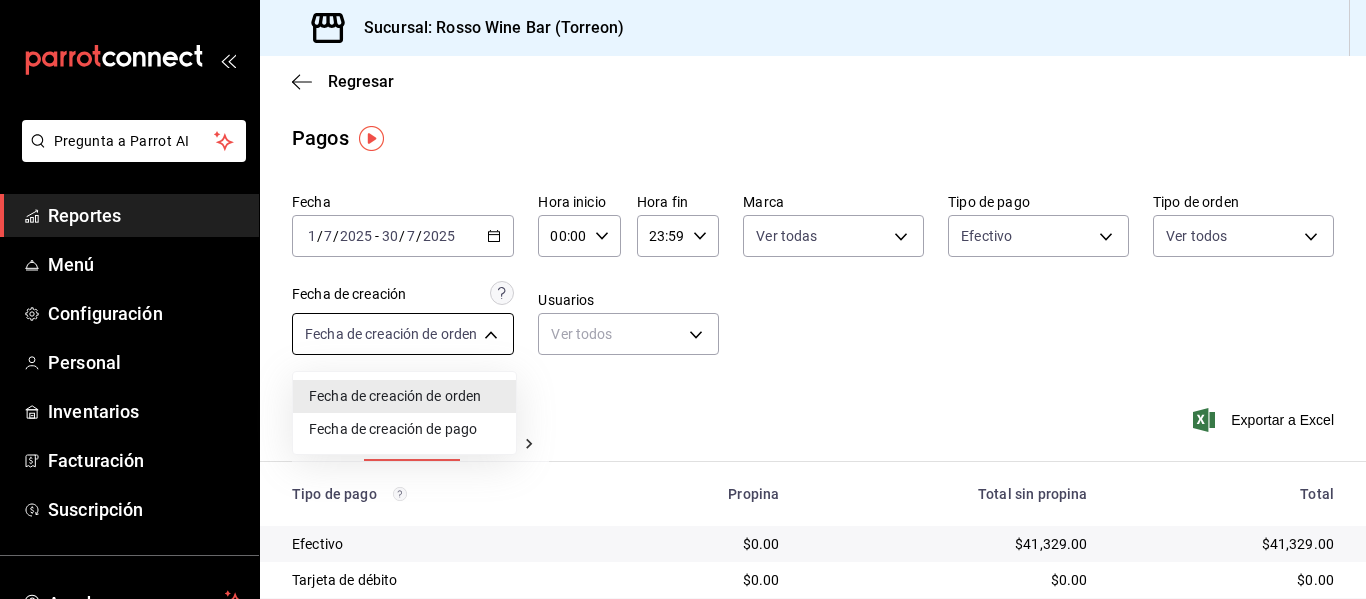 click on "Pregunta a Parrot AI Reportes   Menú   Configuración   Personal   Inventarios   Facturación   Suscripción   Ayuda Recomienda Parrot   superadmin parrot   Sugerir nueva función   Sucursal: Rosso Wine Bar ([CITY]) Regresar Pagos Fecha [DATE] [DATE] - [DATE] [DATE] Hora inicio 00:00 Hora inicio Hora fin 23:59 Hora fin Marca Ver todas [UUID] Tipo de pago Efectivo [UUID] Tipo de orden Ver todos [UUID],[UUID],[UUID],[UUID],EXTERNAL Fecha de creación   Fecha de creación de pago ORDER_PAYMENT Usuarios Ver todos null Ver resumen Ver pagos Exportar a Excel Tipo de pago   Propina Total sin propina Total Efectivo $0.00 $41,329.00 $41,329.00 Tarjeta de débito $0.00 $0.00 $0.00 Tarjeta de crédito $0.00 $0.00 $0.00 Transferencia $0.00 $0.00 $0.00 Pay $0.00 $0.00 $0.00 Total $0.00 $41,329.00 $41,329.00 Ver video tutorial" at bounding box center (683, 299) 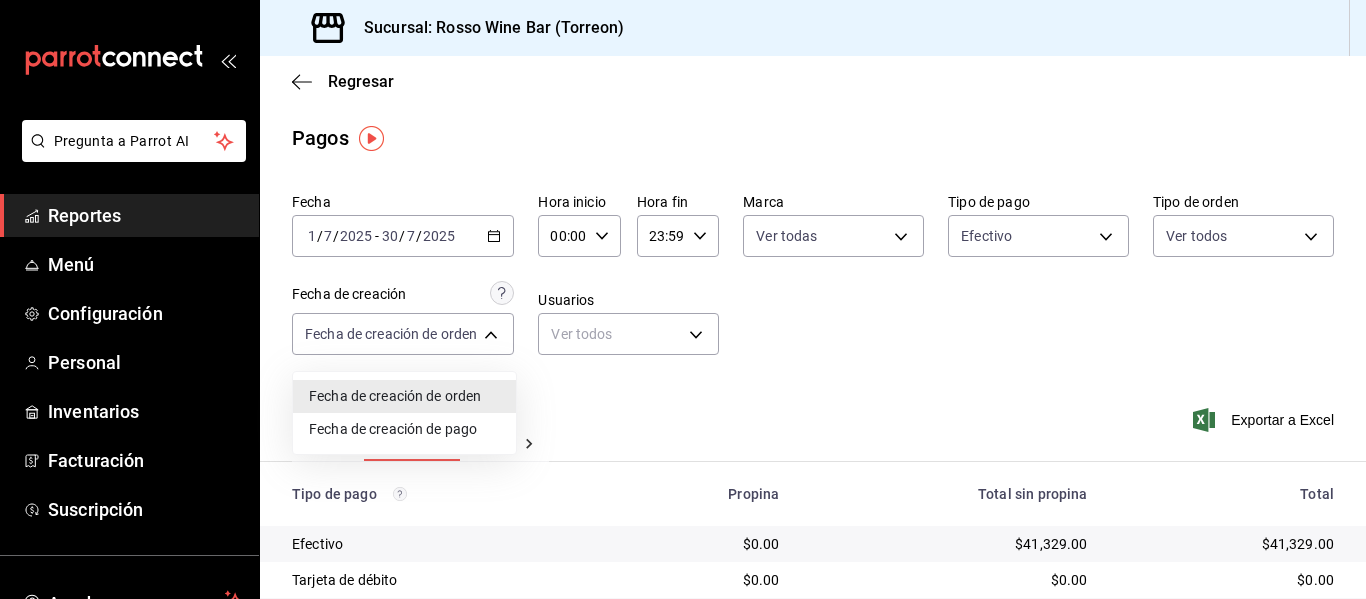 click on "Fecha de creación de pago" at bounding box center (404, 429) 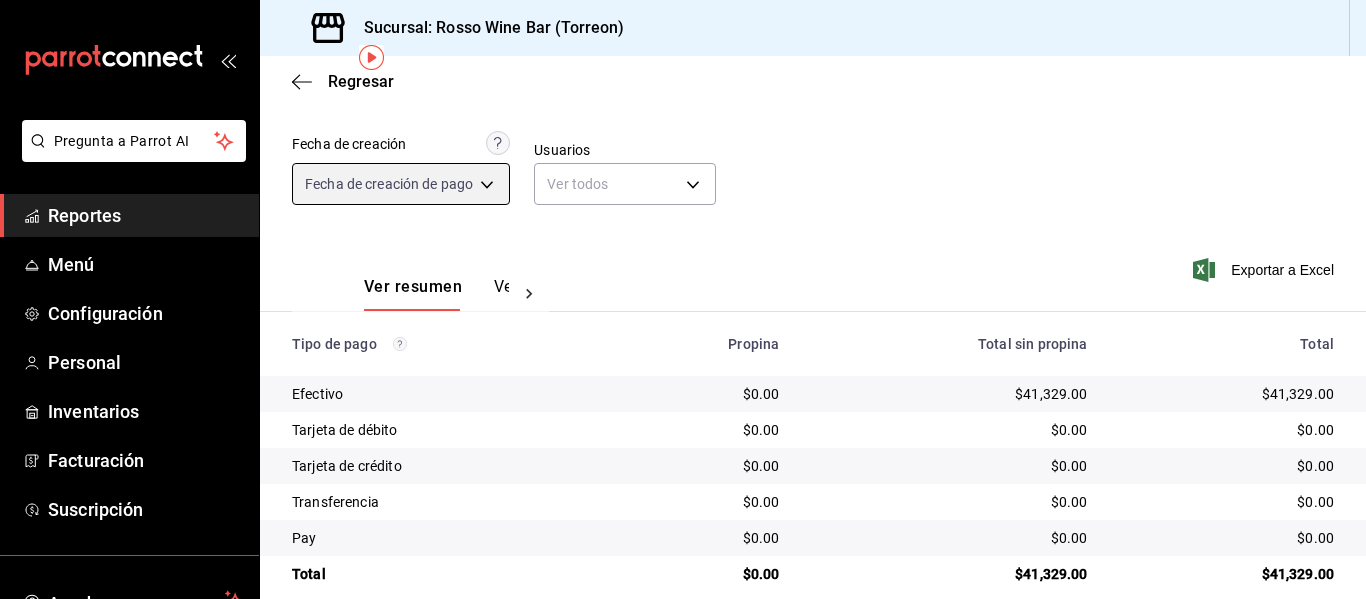 scroll, scrollTop: 176, scrollLeft: 0, axis: vertical 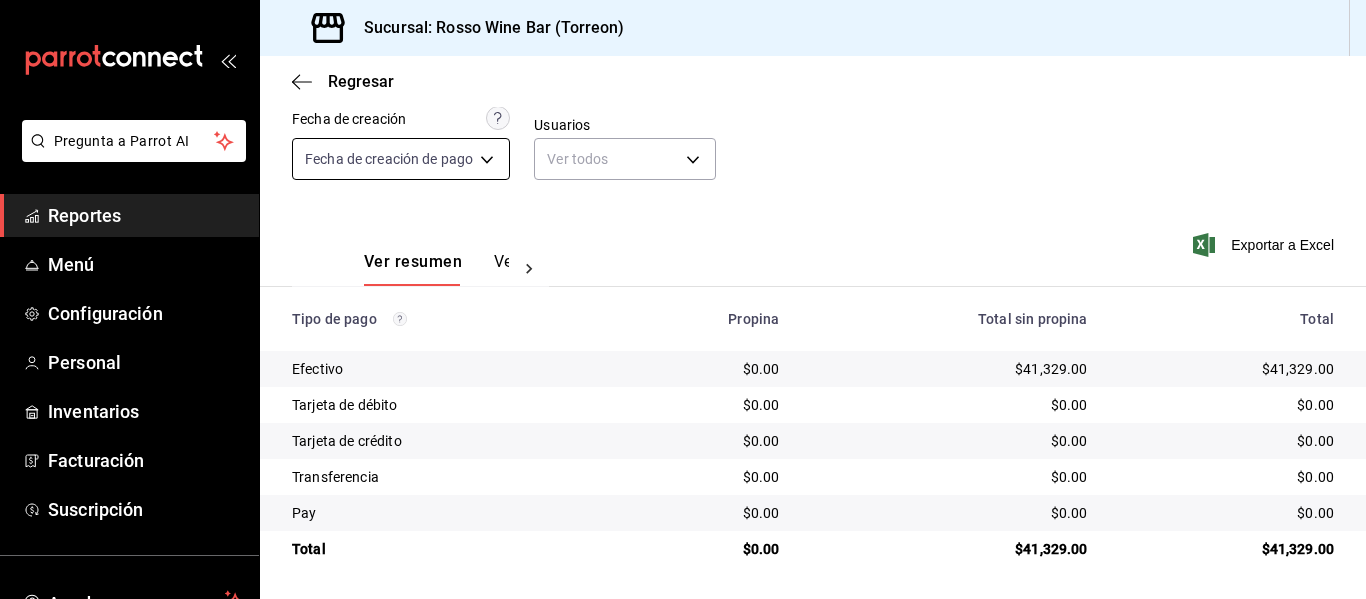 click on "Pregunta a Parrot AI Reportes   Menú   Configuración   Personal   Inventarios   Facturación   Suscripción   Ayuda Recomienda Parrot   superadmin parrot   Sugerir nueva función   Sucursal: Rosso Wine Bar ([CITY]) Regresar Pagos Fecha [DATE] [DATE] - [DATE] [DATE] Hora inicio 00:00 Hora inicio Hora fin 23:59 Hora fin Marca Ver todas [UUID] Tipo de pago Efectivo [UUID] Tipo de orden Ver todos [UUID],[UUID],[UUID],[UUID],EXTERNAL Fecha de creación   Fecha de creación de pago ORDER_PAYMENT Usuarios Ver todos null Ver resumen Ver pagos Exportar a Excel Tipo de pago   Propina Total sin propina Total Efectivo $0.00 $41,329.00 $41,329.00 Tarjeta de débito $0.00 $0.00 $0.00 Tarjeta de crédito $0.00 $0.00 $0.00 Transferencia $0.00 $0.00 $0.00 Pay $0.00 $0.00 $0.00 Total $0.00 $41,329.00 $41,329.00 Ir a video" at bounding box center (683, 299) 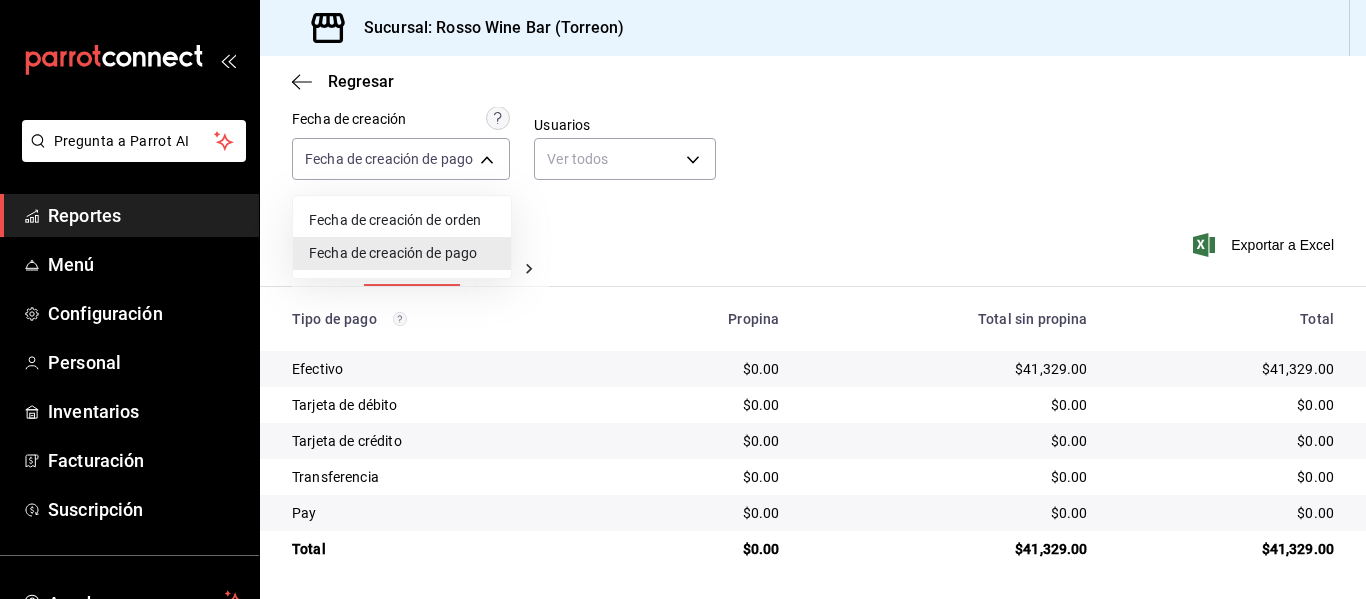 click on "Fecha de creación de orden" at bounding box center (402, 220) 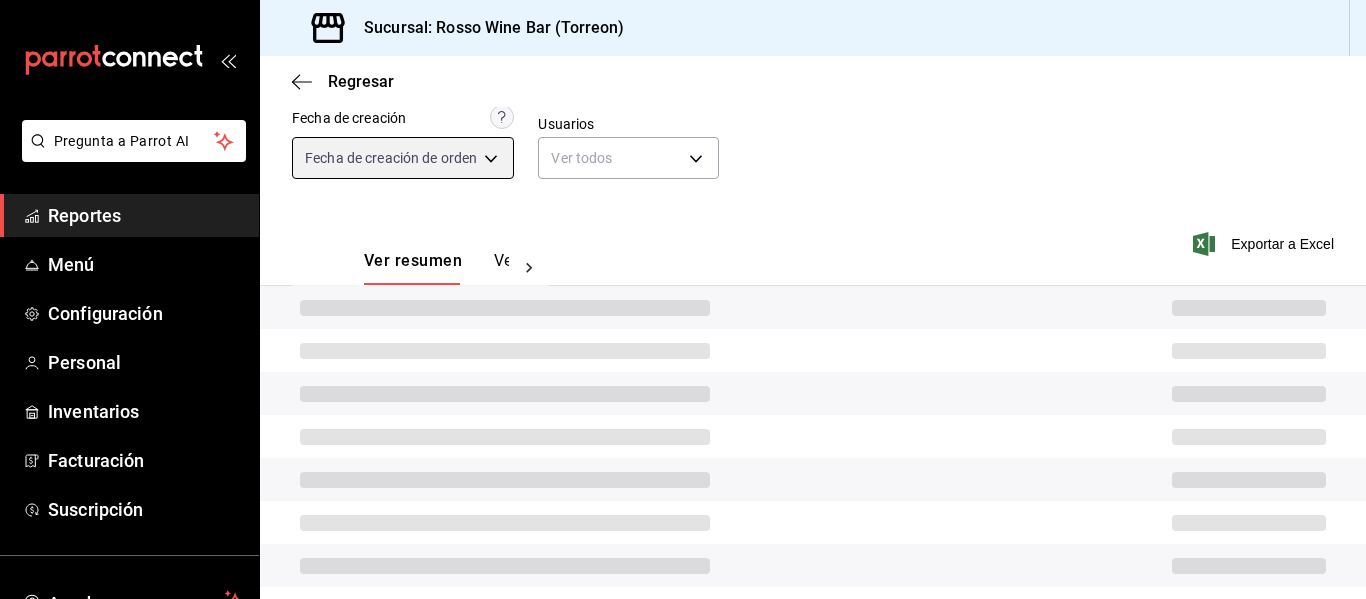 type on "ORDER" 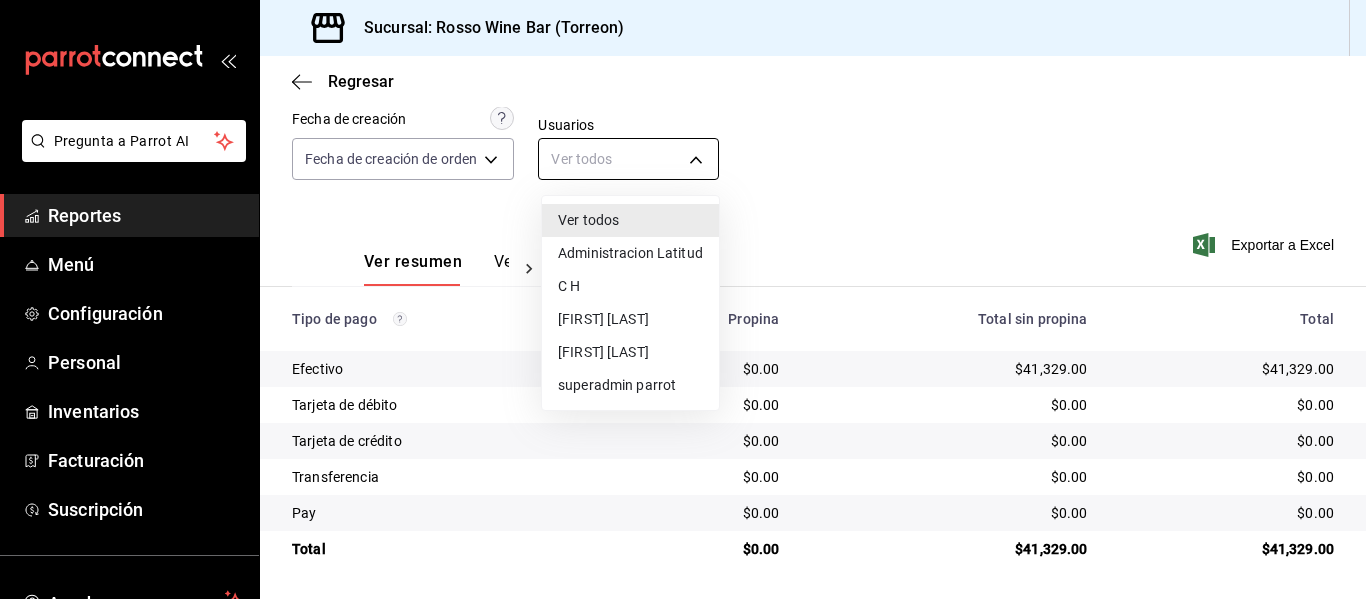 click on "Pregunta a Parrot AI Reportes   Menú   Configuración   Personal   Inventarios   Facturación   Suscripción   Ayuda Recomienda Parrot   superadmin parrot   Sugerir nueva función   Sucursal: Rosso Wine Bar ([CITY]) Regresar Pagos Fecha [DATE] [DATE] - [DATE] [DATE] Hora inicio 00:00 Hora inicio Hora fin 23:59 Hora fin Marca Ver todas [UUID] Tipo de pago Efectivo [UUID] Tipo de orden Ver todos [UUID],[UUID],[UUID],[UUID],EXTERNAL Fecha de creación   Fecha de creación de pago ORDER_PAYMENT Usuarios Ver todos null Ver resumen Ver pagos Exportar a Excel Tipo de pago   Propina Total sin propina Total Efectivo $0.00 $41,329.00 $41,329.00 Tarjeta de débito $0.00 $0.00 $0.00 Tarjeta de crédito $0.00 $0.00 $0.00 Transferencia $0.00 $0.00 $0.00 Pay $0.00 $0.00 $0.00 Total $0.00 $41,329.00 $41,329.00 Ver video tutorial" at bounding box center [683, 299] 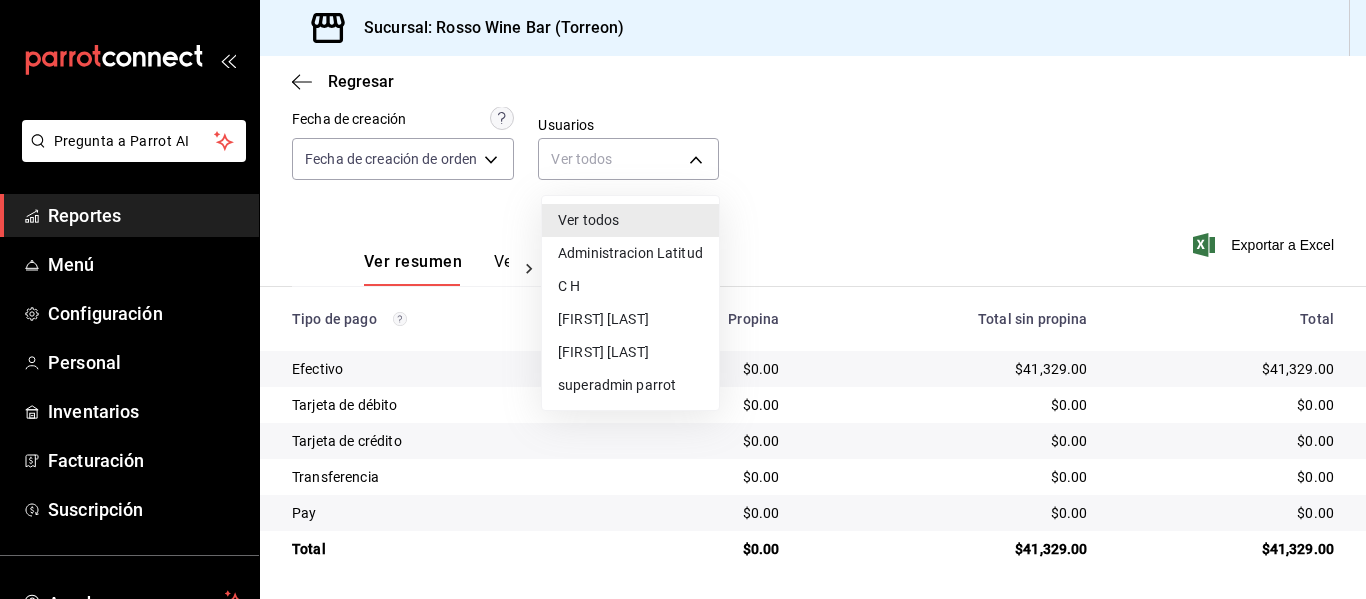 click on "Ver todos" at bounding box center [630, 220] 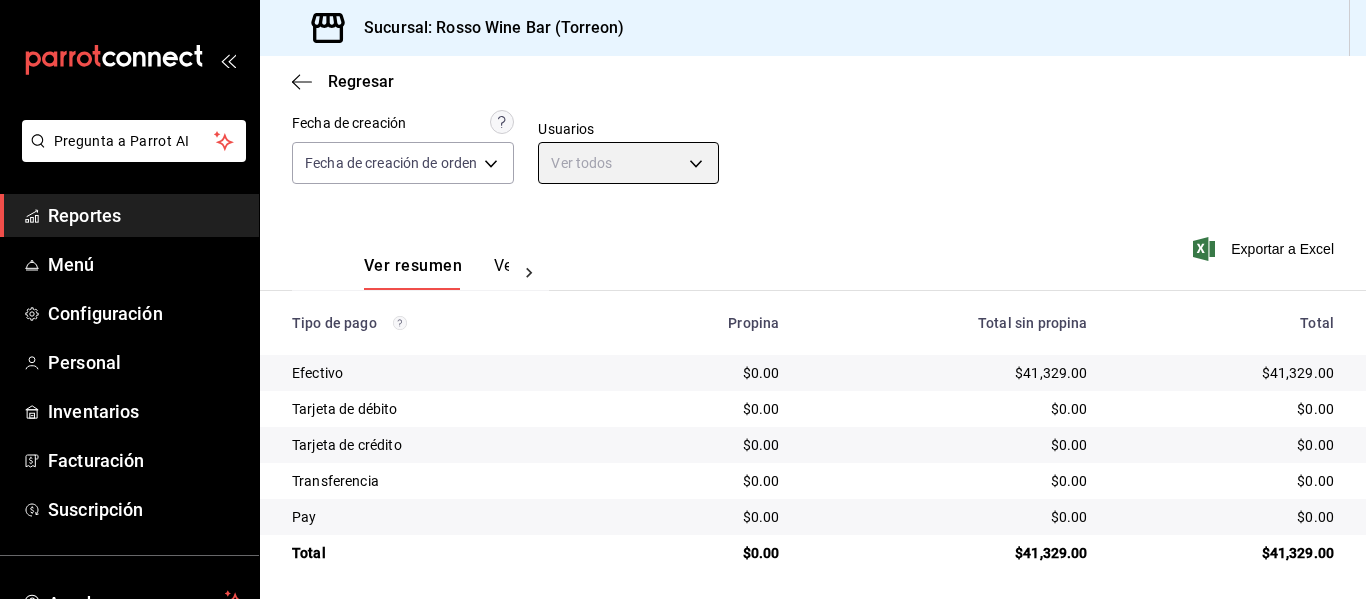 scroll, scrollTop: 176, scrollLeft: 0, axis: vertical 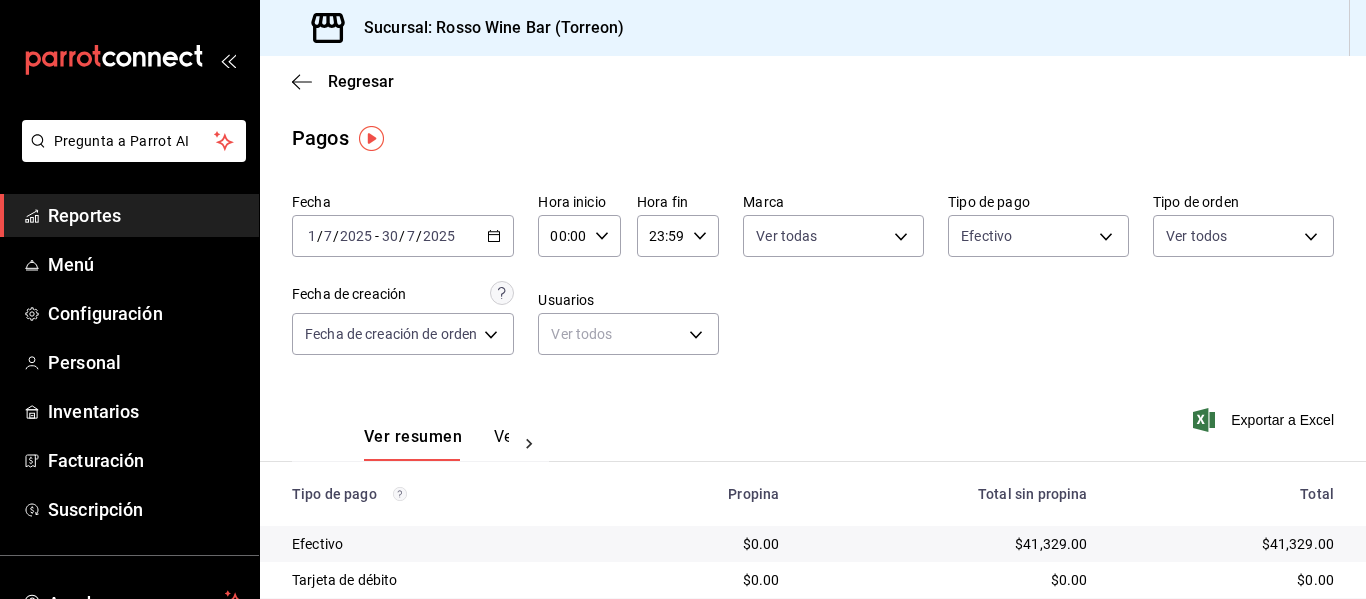click 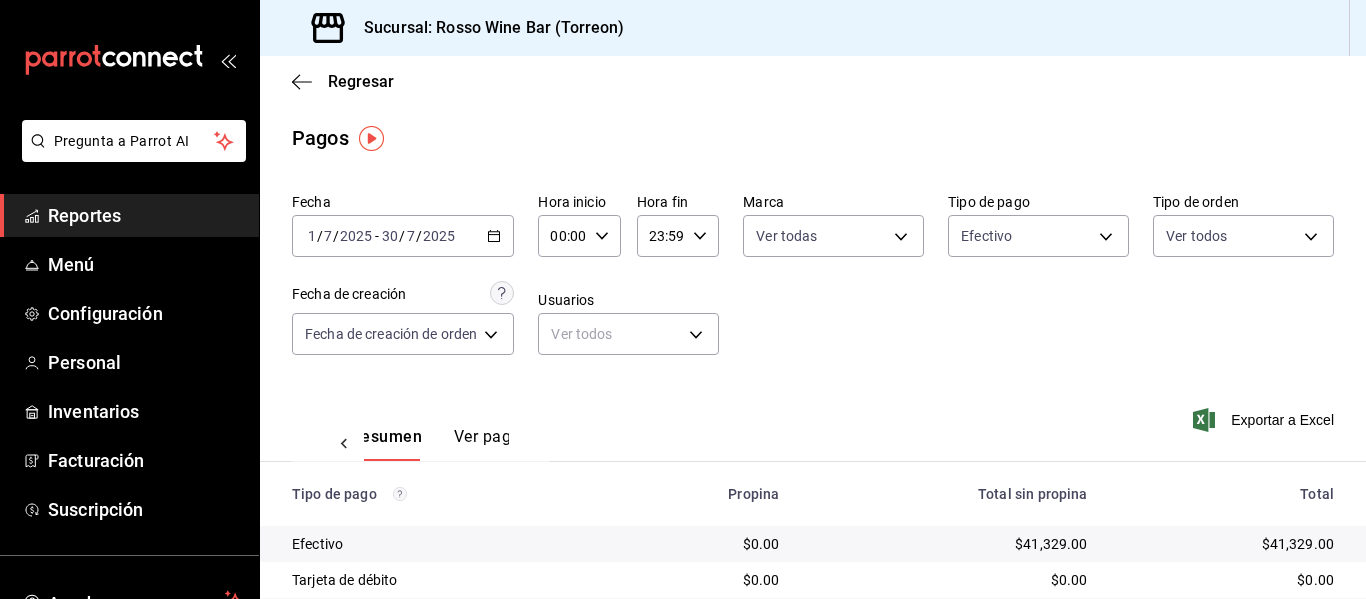 scroll, scrollTop: 0, scrollLeft: 60, axis: horizontal 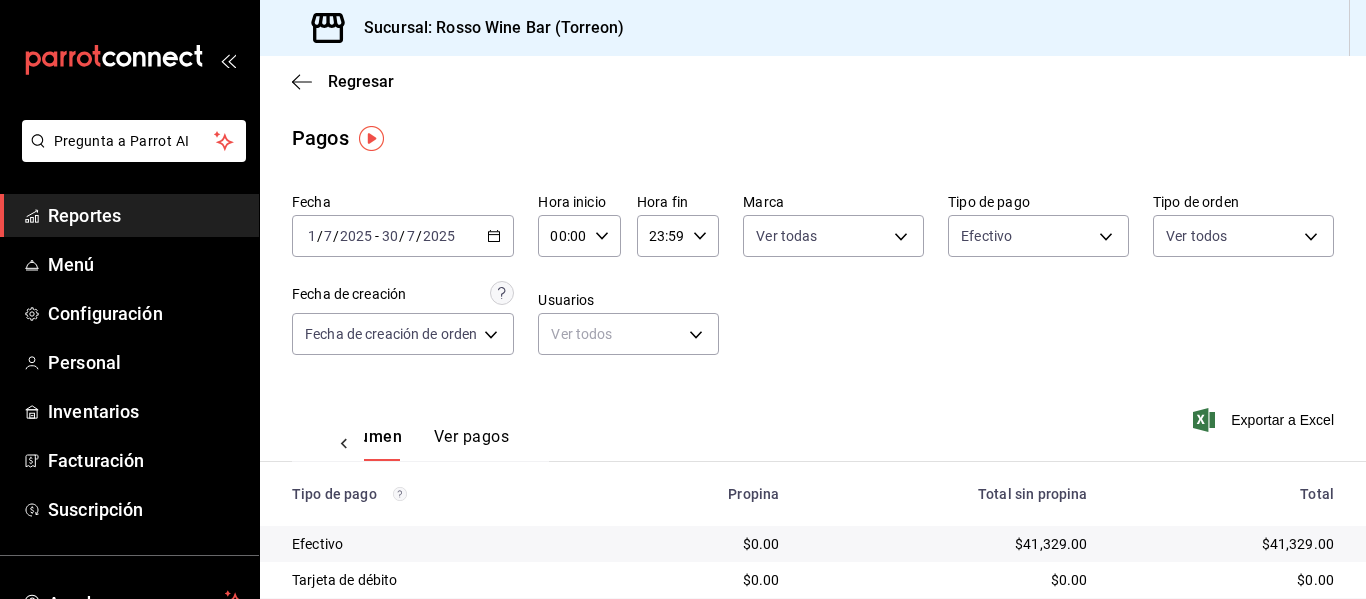 click on "Ver pagos" at bounding box center [471, 444] 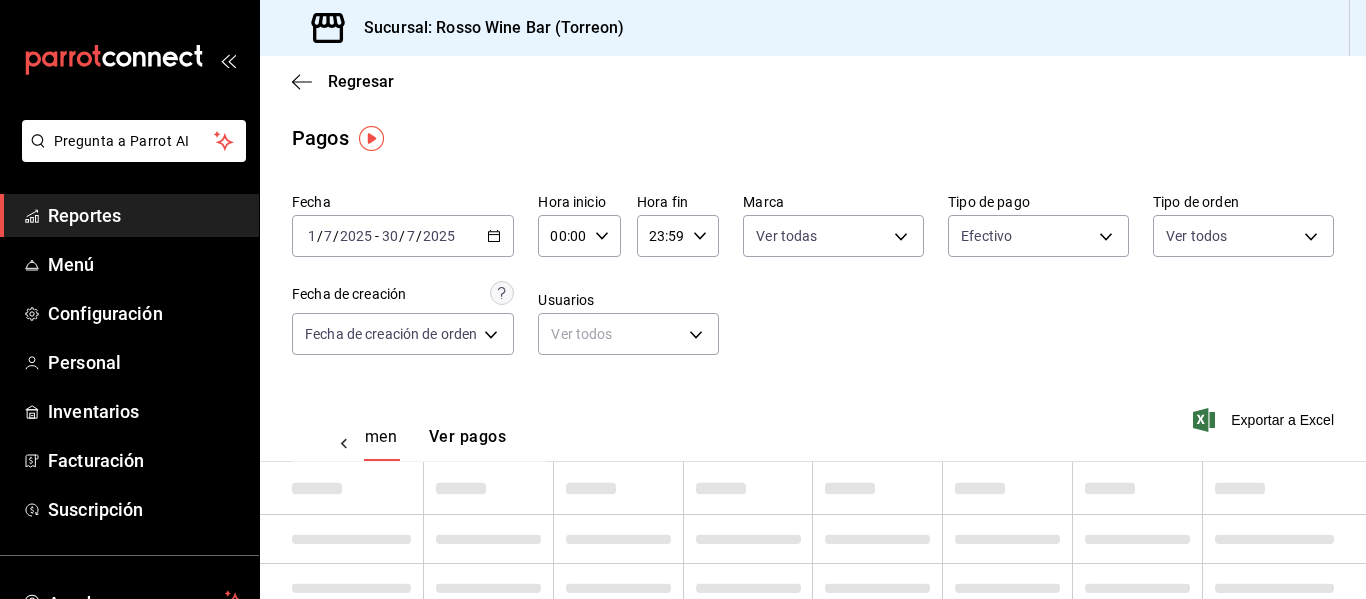 scroll, scrollTop: 0, scrollLeft: 59, axis: horizontal 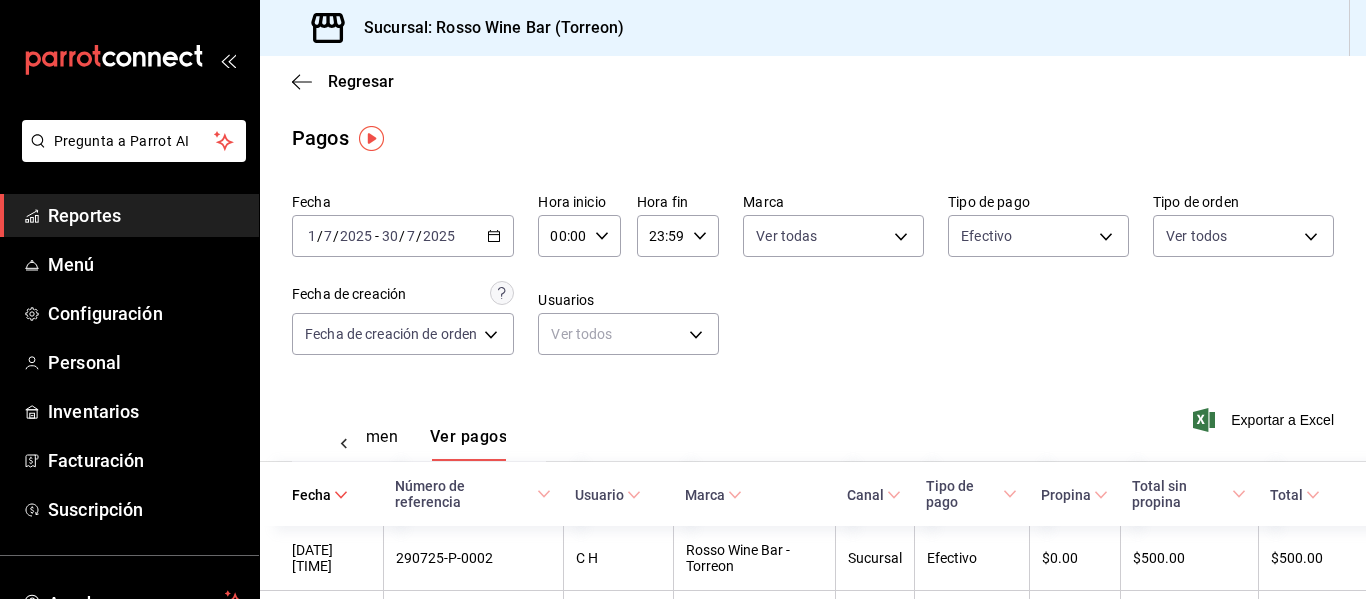 click on "Ver resumen" at bounding box center [351, 444] 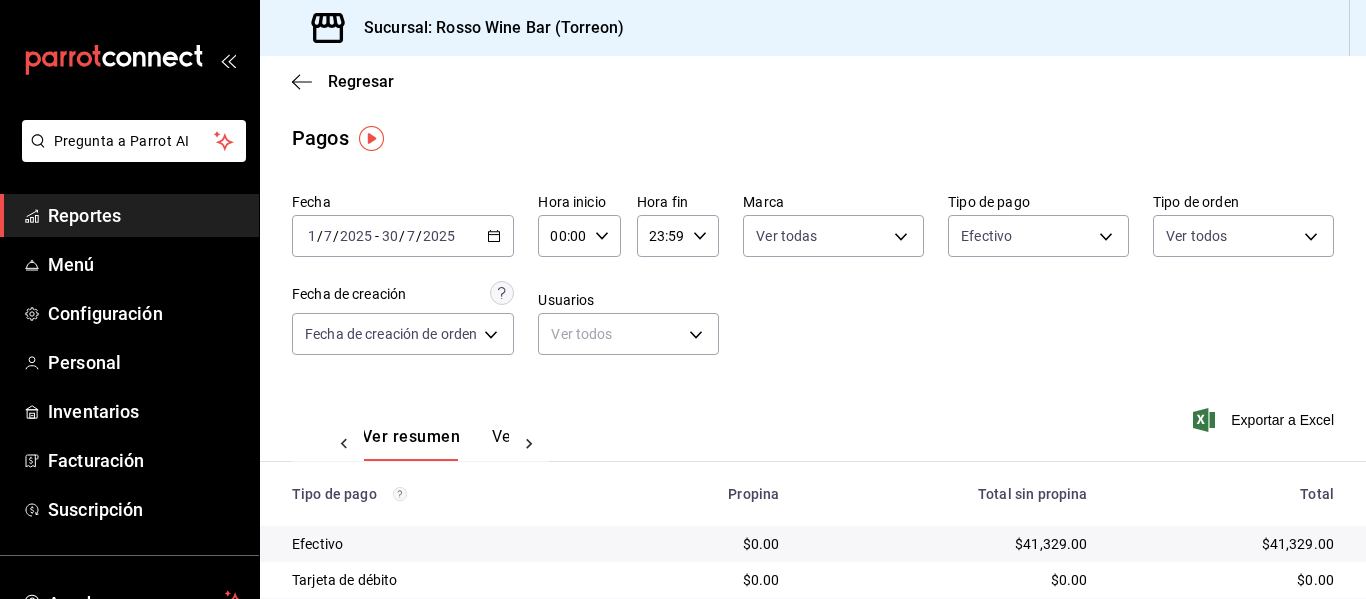 scroll, scrollTop: 0, scrollLeft: 0, axis: both 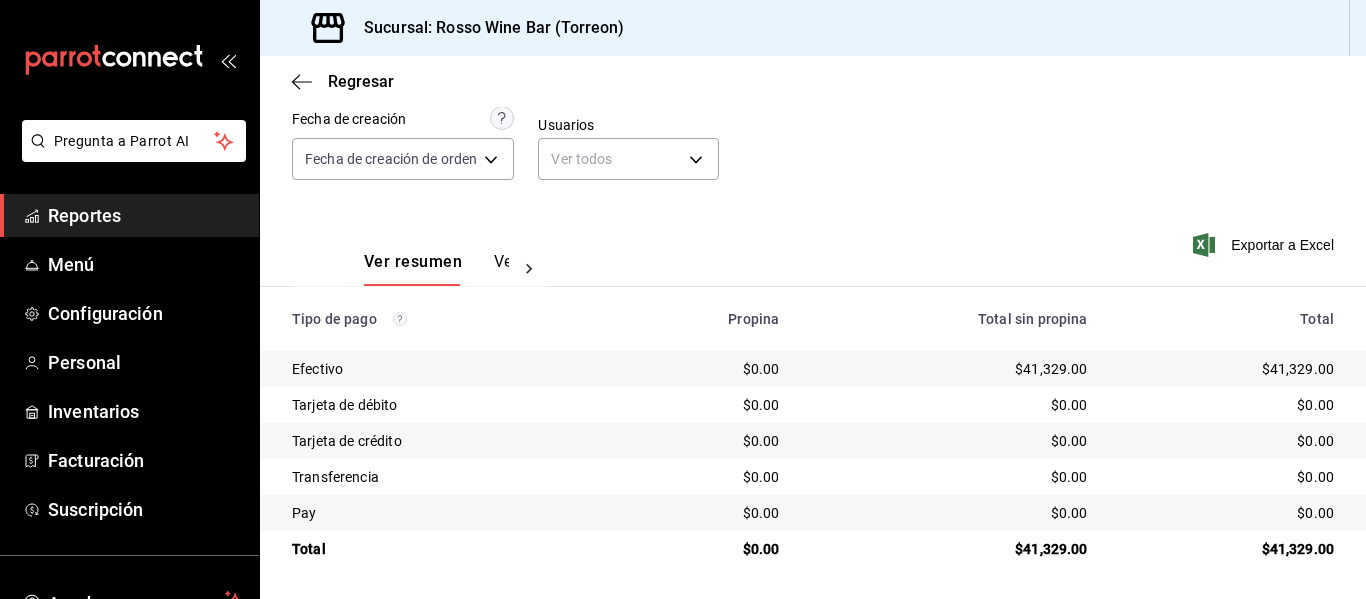 click on "Reportes" at bounding box center [129, 215] 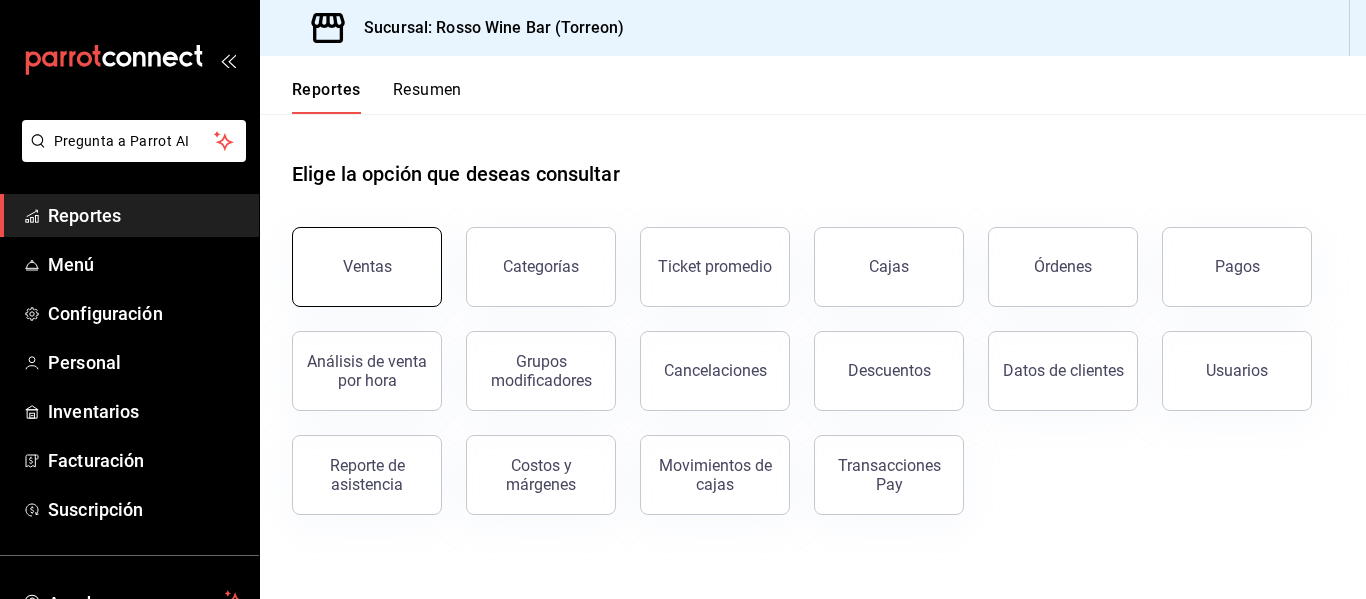 click on "Ventas" at bounding box center [367, 267] 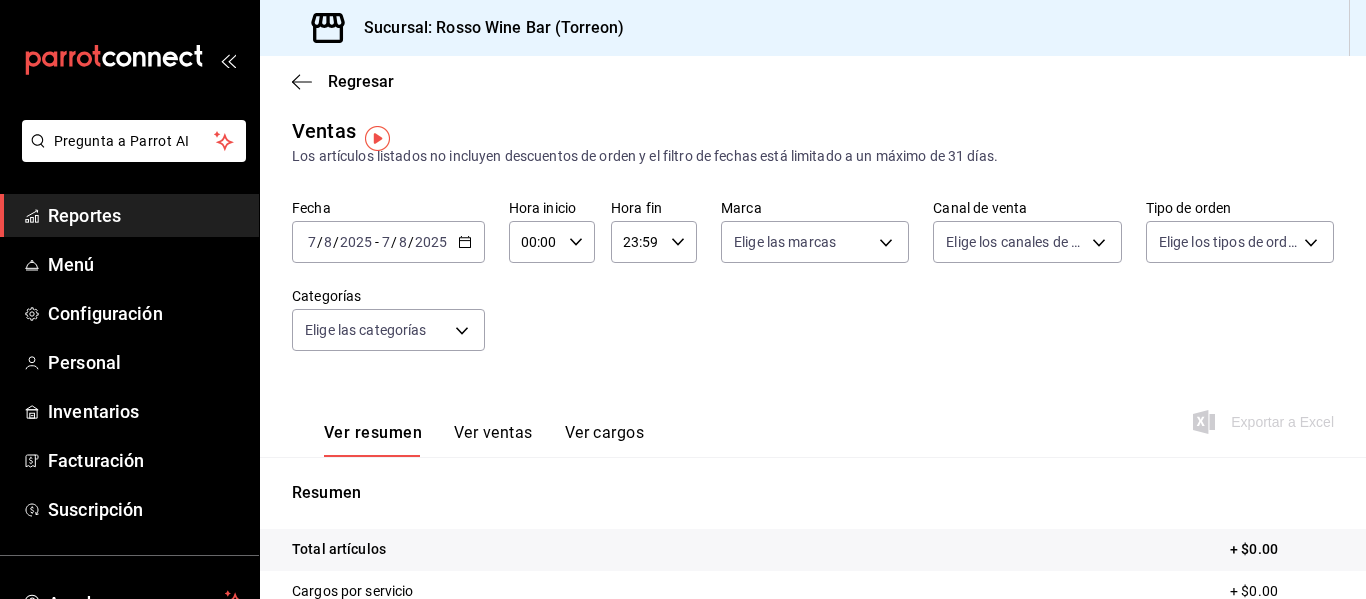 scroll, scrollTop: 0, scrollLeft: 0, axis: both 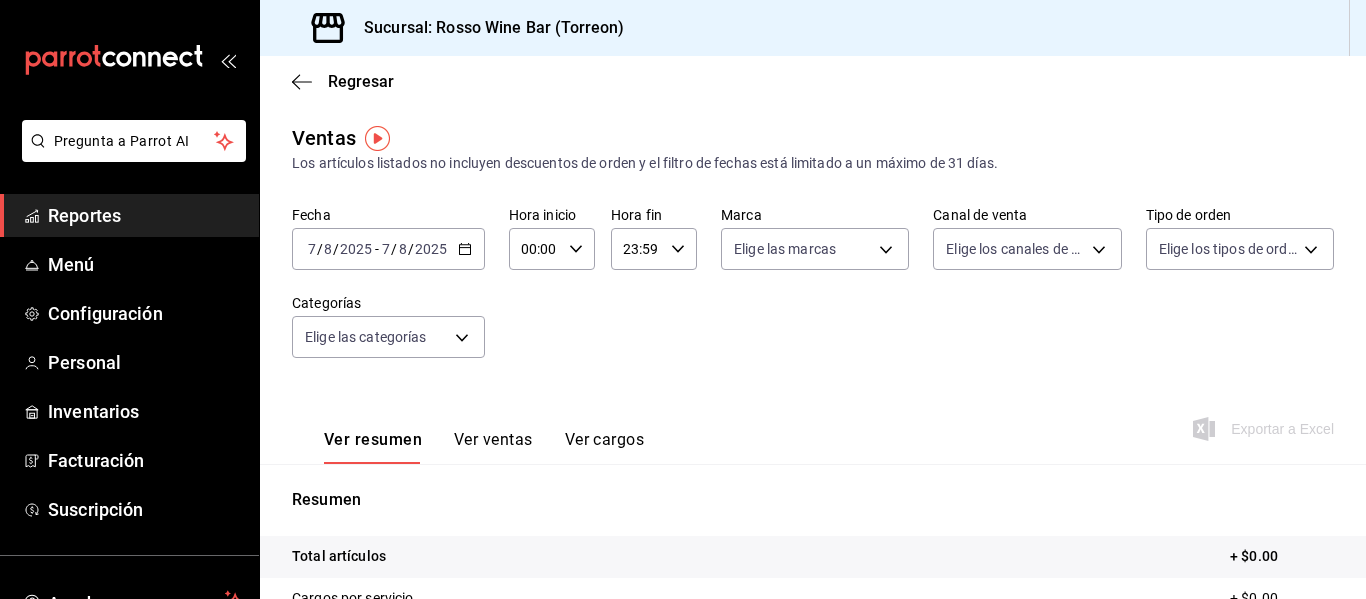 click on "Resumen Total artículos + $0.00 Cargos por servicio + $0.00 Venta bruta = $0.00 Descuentos totales - $0.00 Certificados de regalo - $0.00 Venta total = $0.00 Impuestos - $0.00 Venta neta = $0.00" at bounding box center (813, 679) 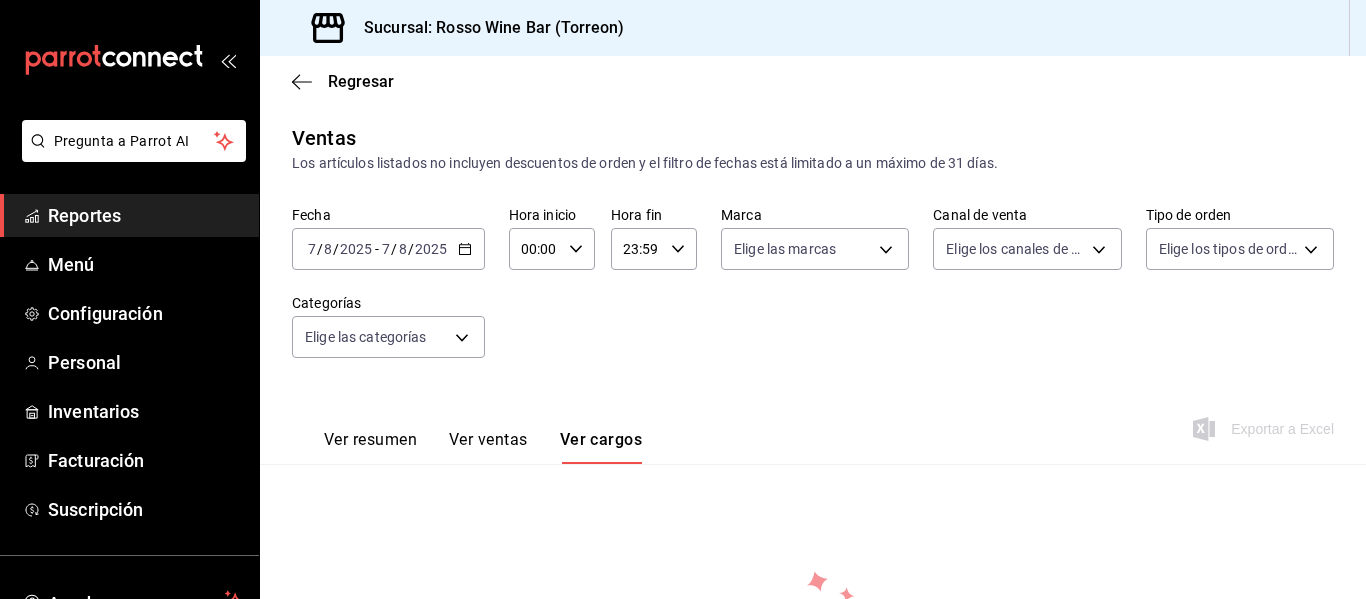 scroll, scrollTop: 101, scrollLeft: 0, axis: vertical 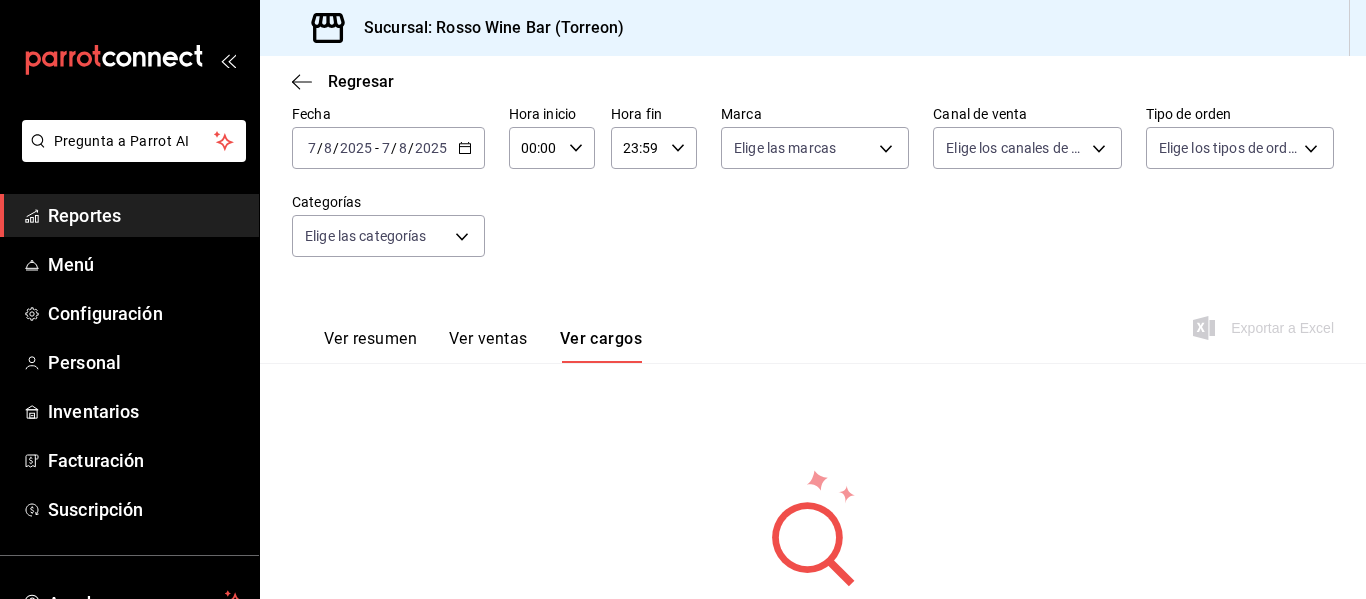 click on "Ver ventas" at bounding box center (488, 346) 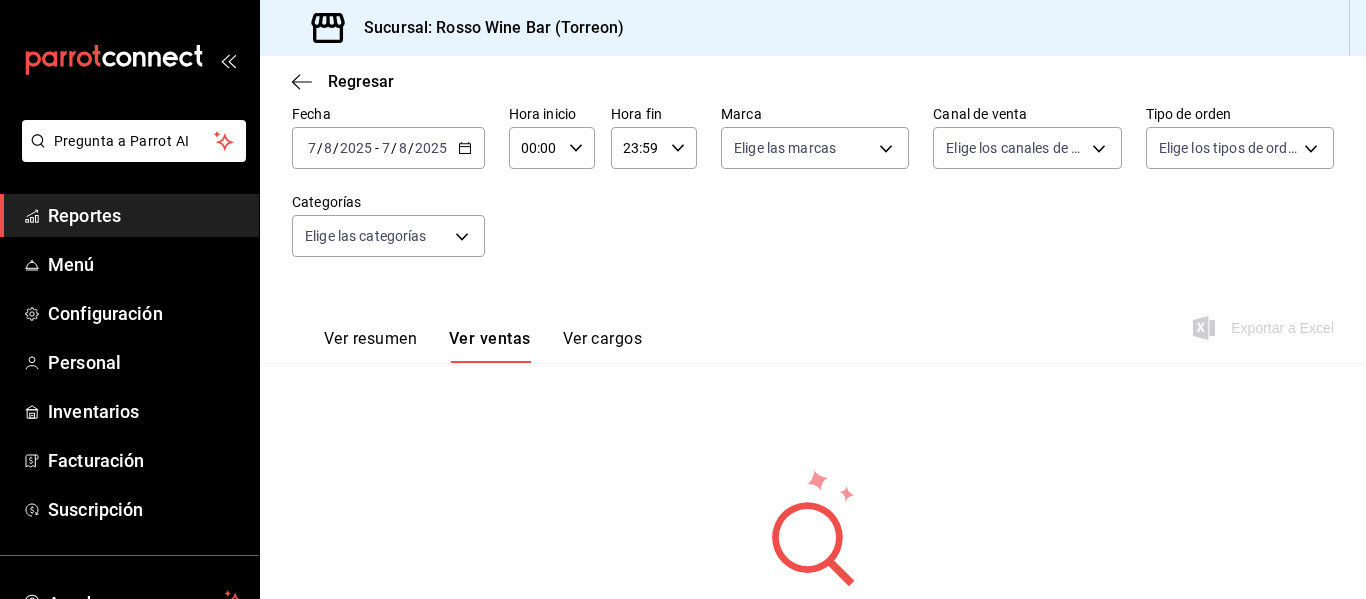scroll, scrollTop: 172, scrollLeft: 0, axis: vertical 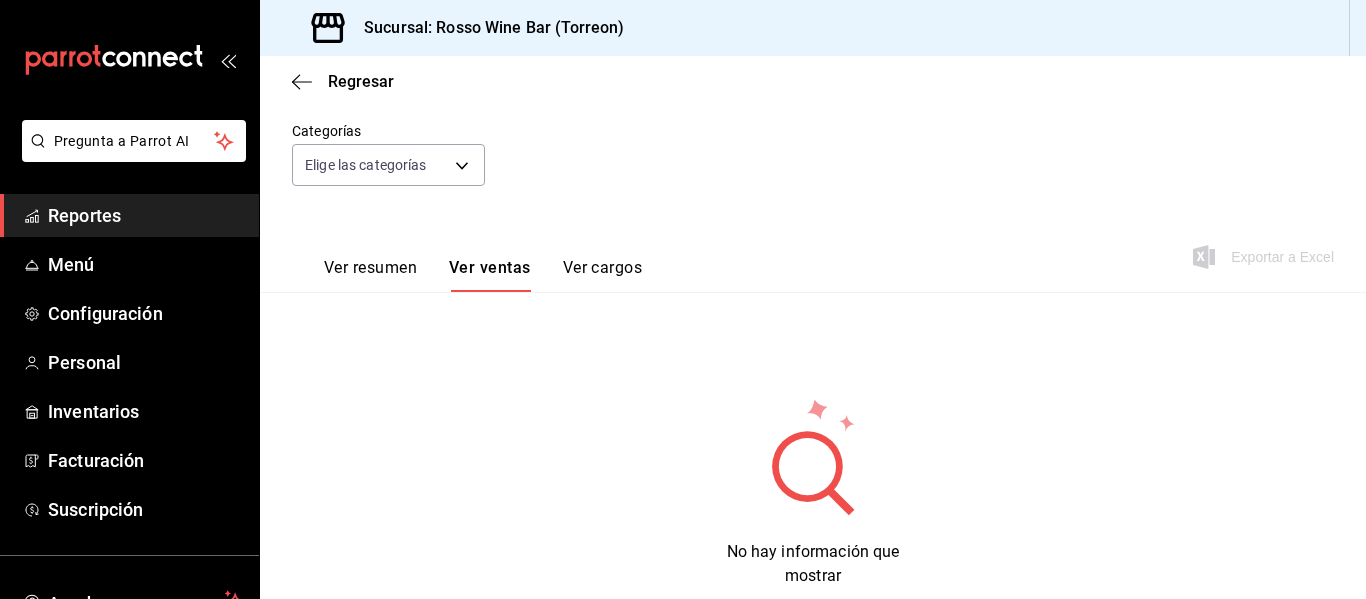 click on "Ver resumen" at bounding box center [370, 275] 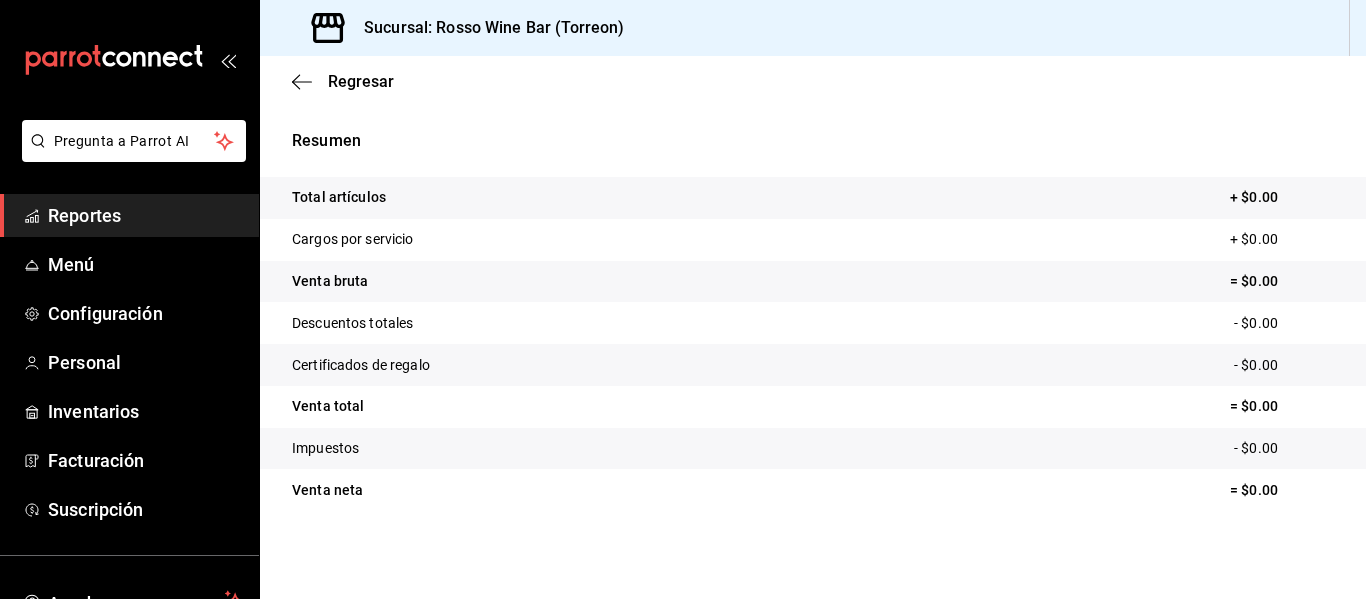 scroll, scrollTop: 0, scrollLeft: 0, axis: both 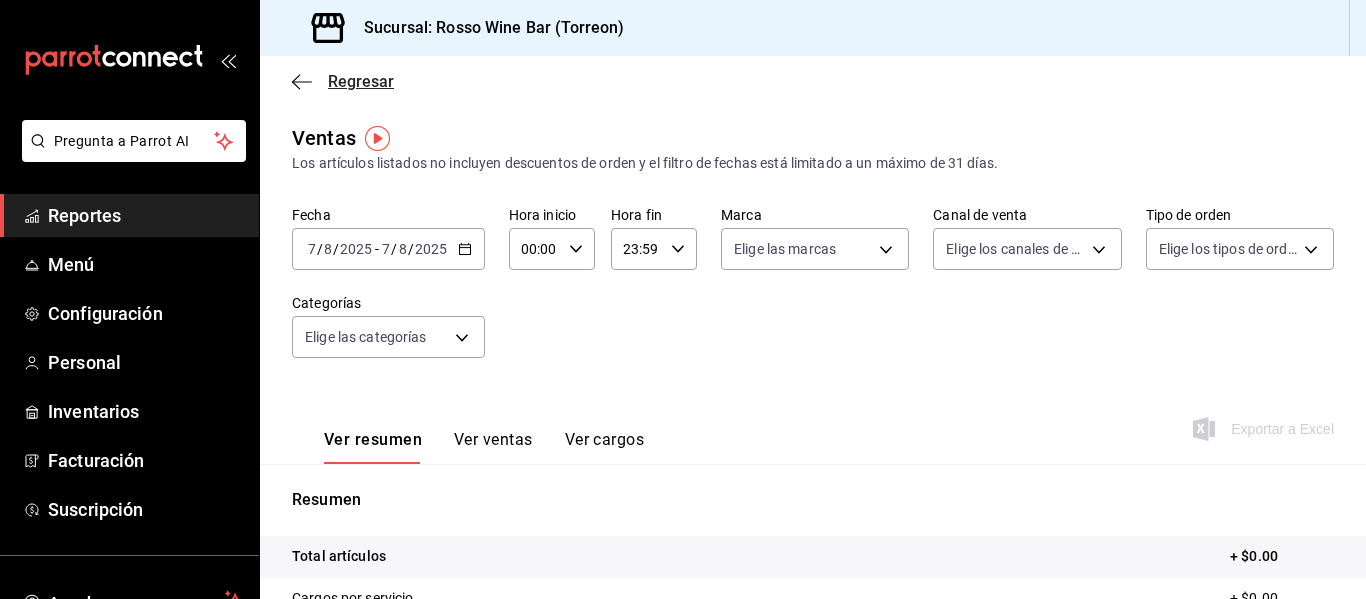 click 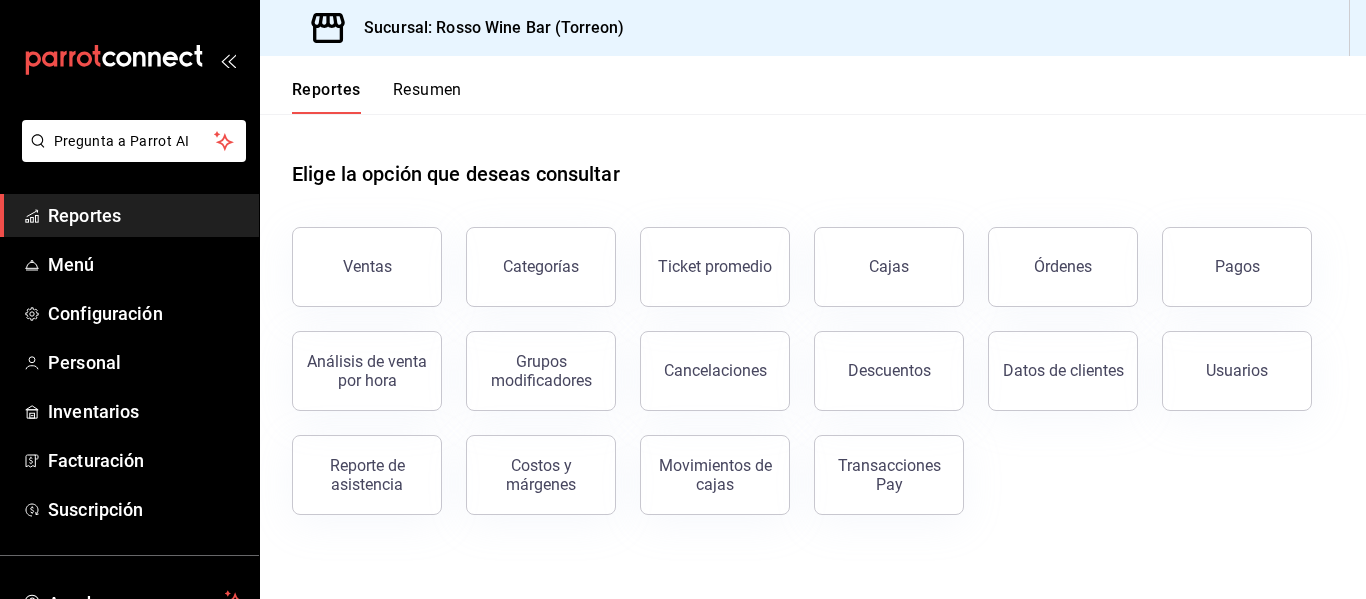 click on "Resumen" at bounding box center (427, 97) 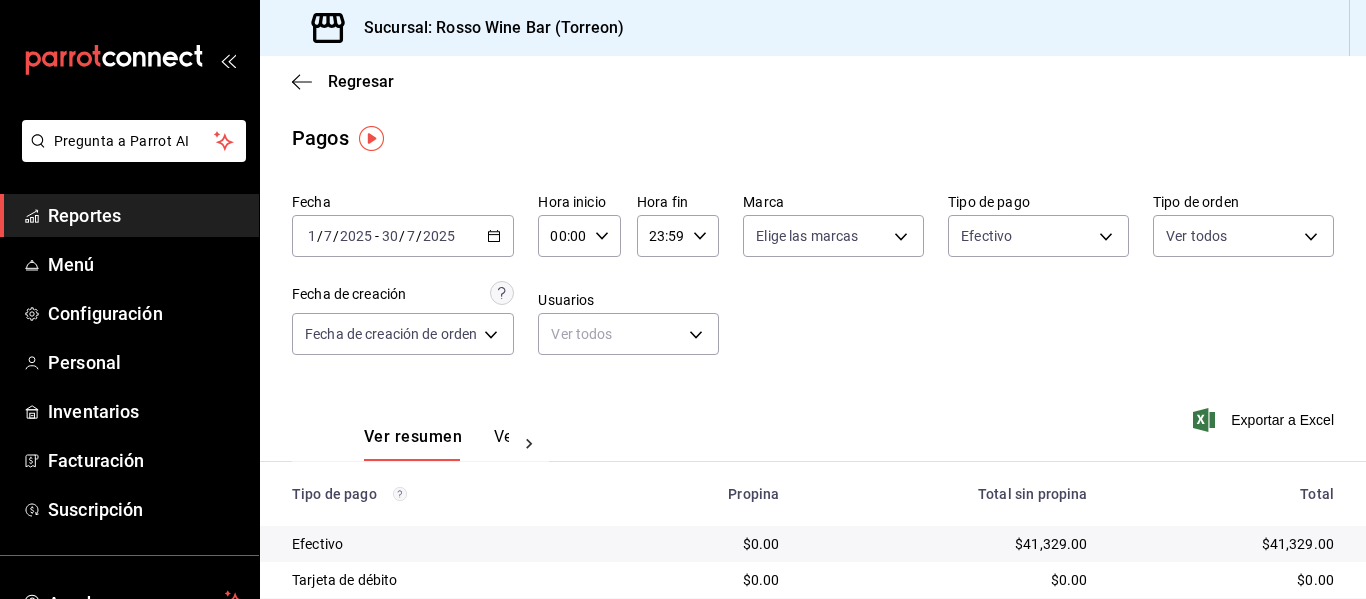 scroll, scrollTop: 0, scrollLeft: 0, axis: both 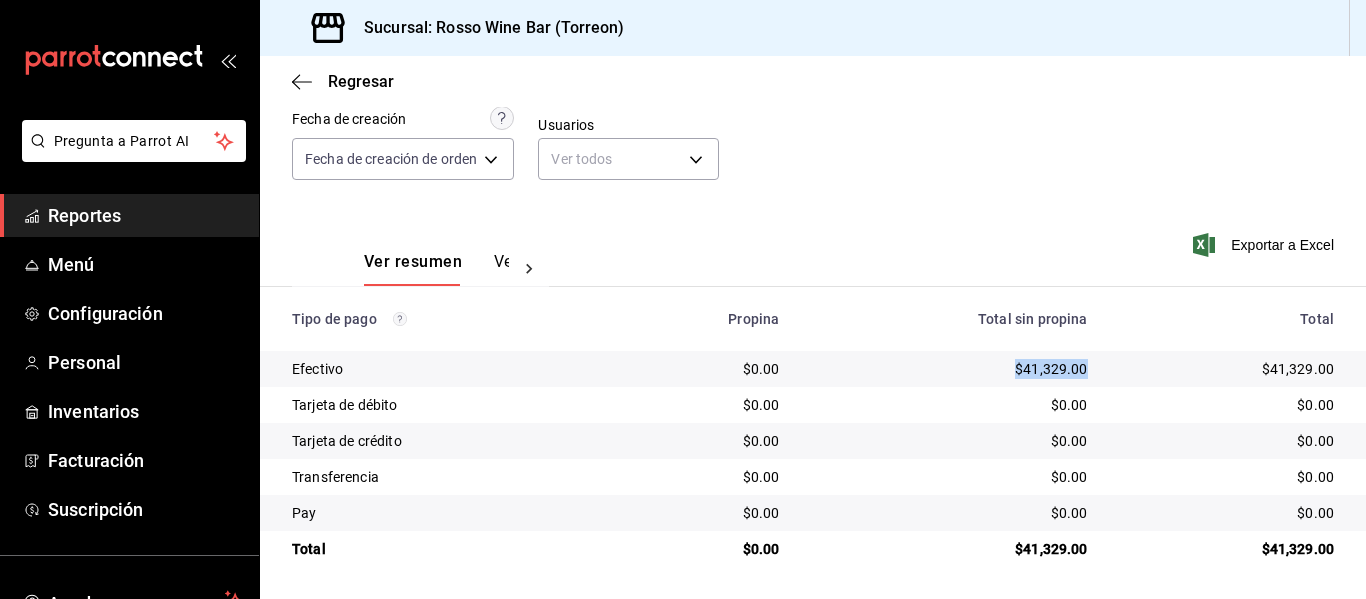 drag, startPoint x: 1077, startPoint y: 376, endPoint x: 1002, endPoint y: 376, distance: 75 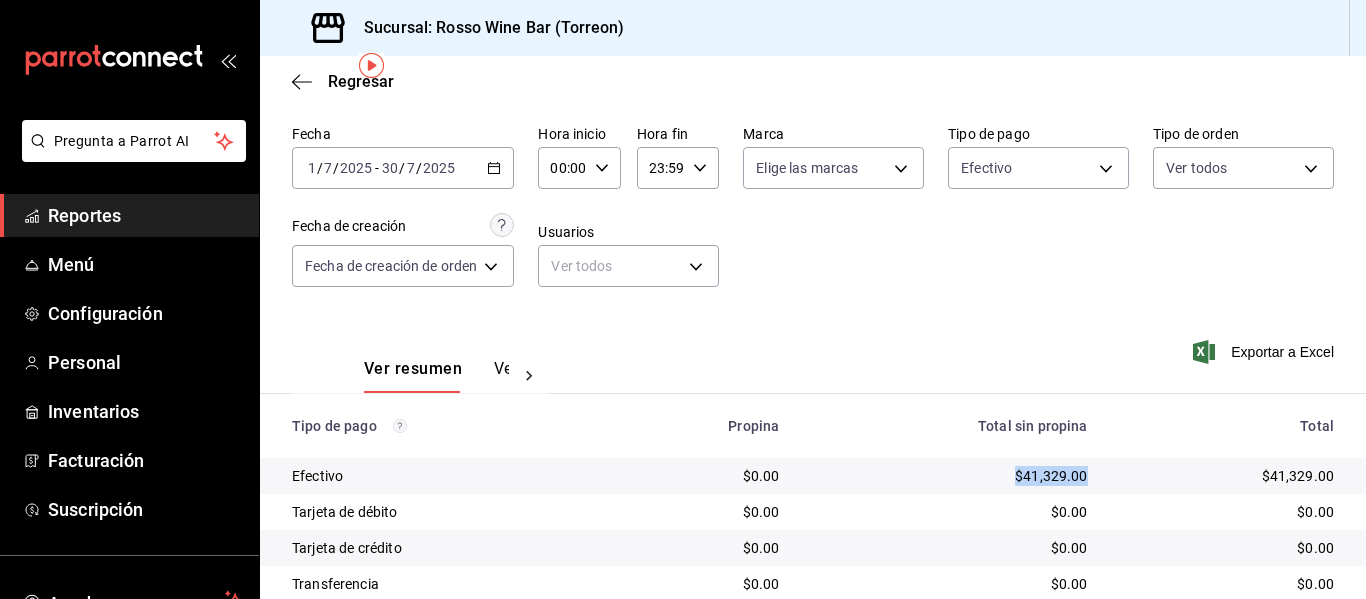 scroll, scrollTop: 84, scrollLeft: 0, axis: vertical 